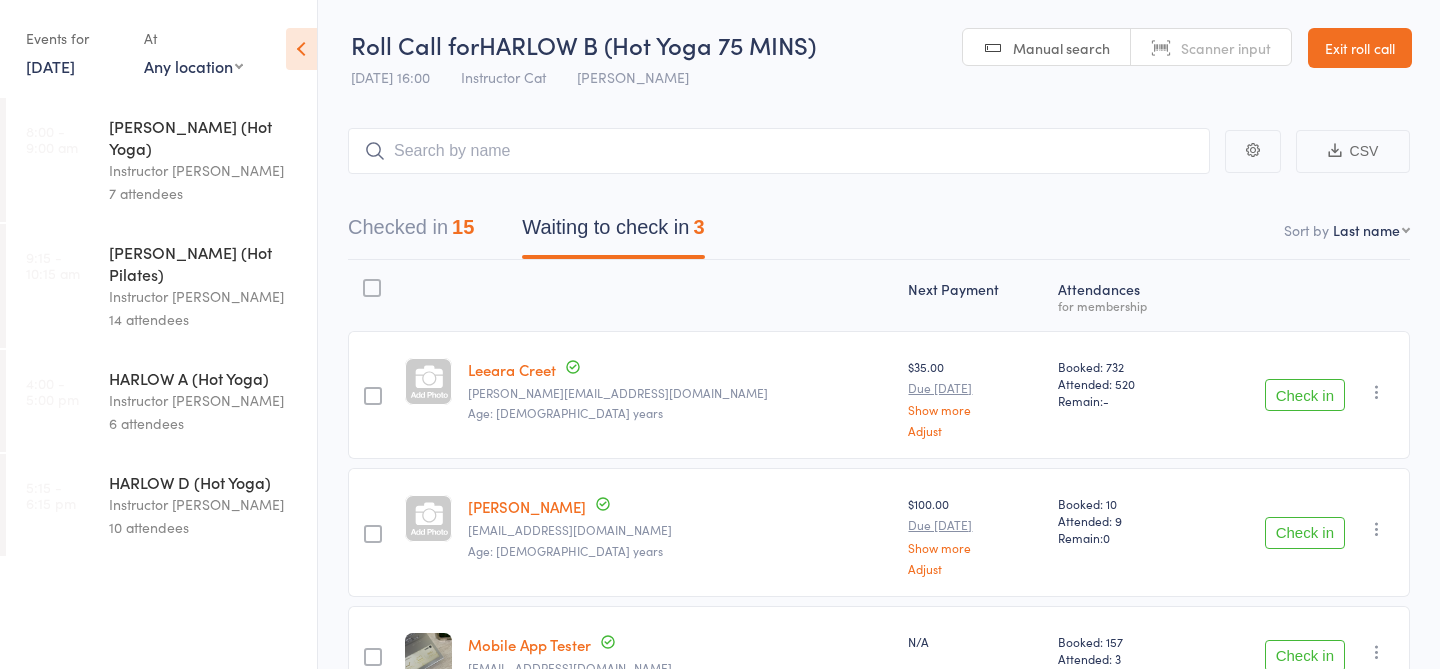 scroll, scrollTop: 0, scrollLeft: 0, axis: both 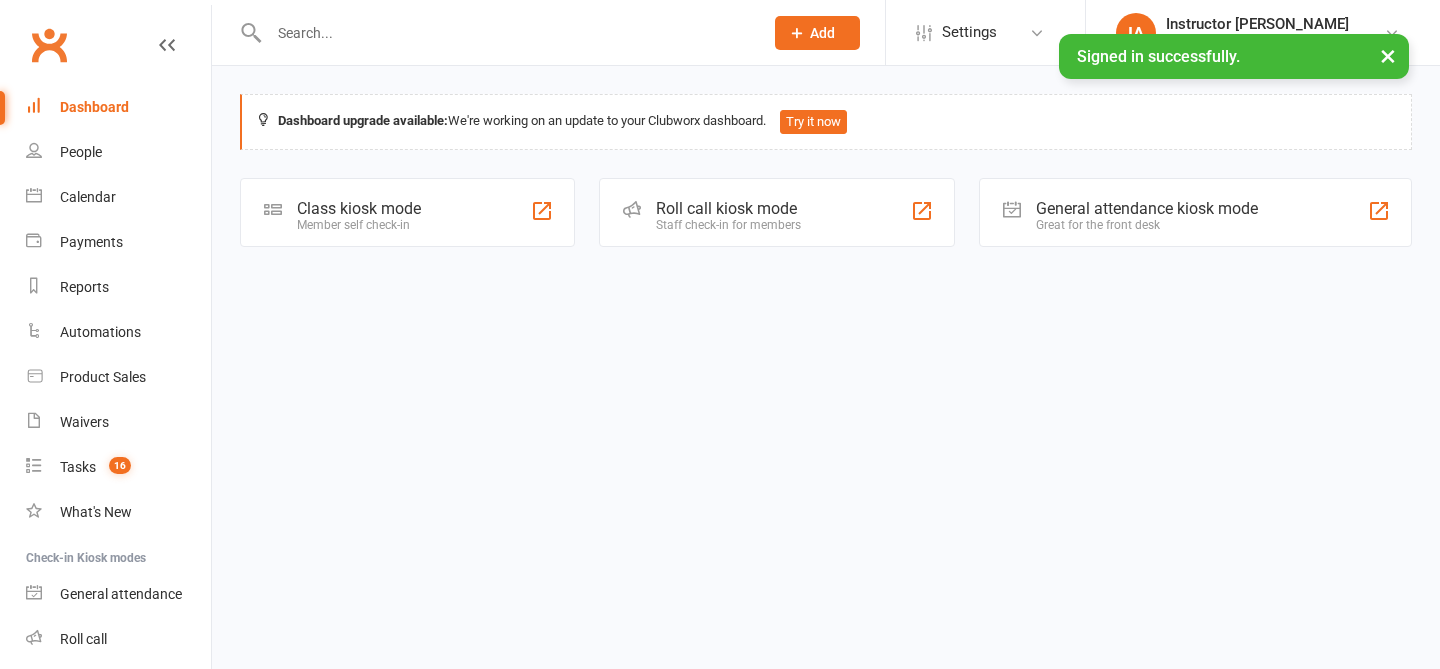 click on "Dashboard upgrade available:  We're working on an update to your Clubworx dashboard. Try it now Class kiosk mode Member self check-in Roll call kiosk mode Staff check-in for members General attendance kiosk mode Great for the front desk Kiosk modes:  General attendance  General attendance Class Roll call" at bounding box center [826, 171] 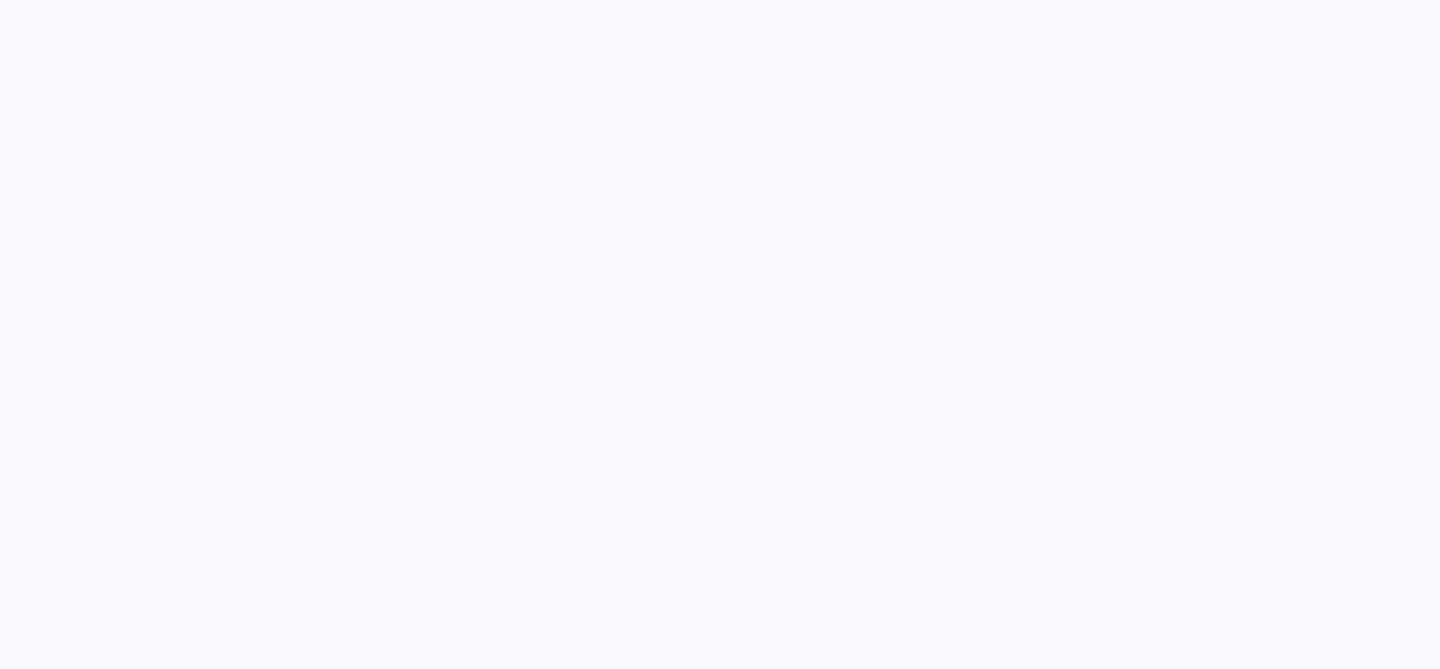 scroll, scrollTop: 0, scrollLeft: 0, axis: both 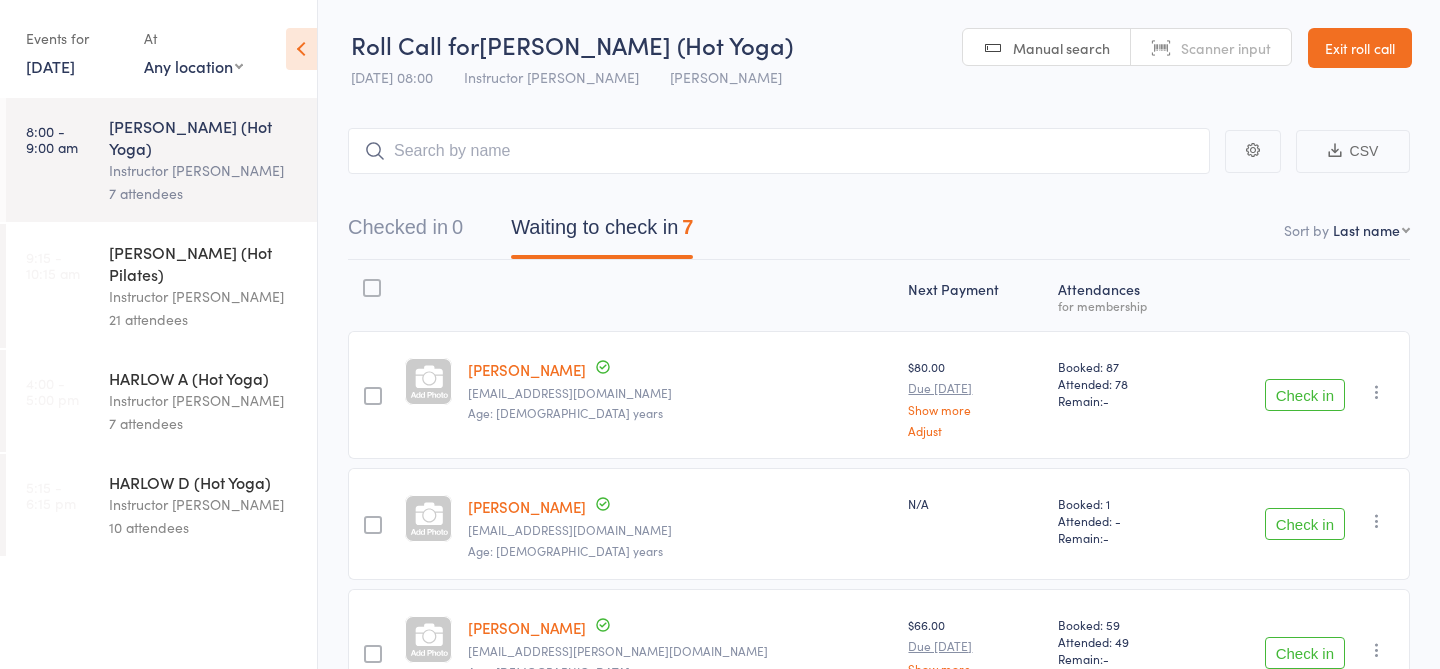 click on "Instructor [PERSON_NAME]" at bounding box center [204, 296] 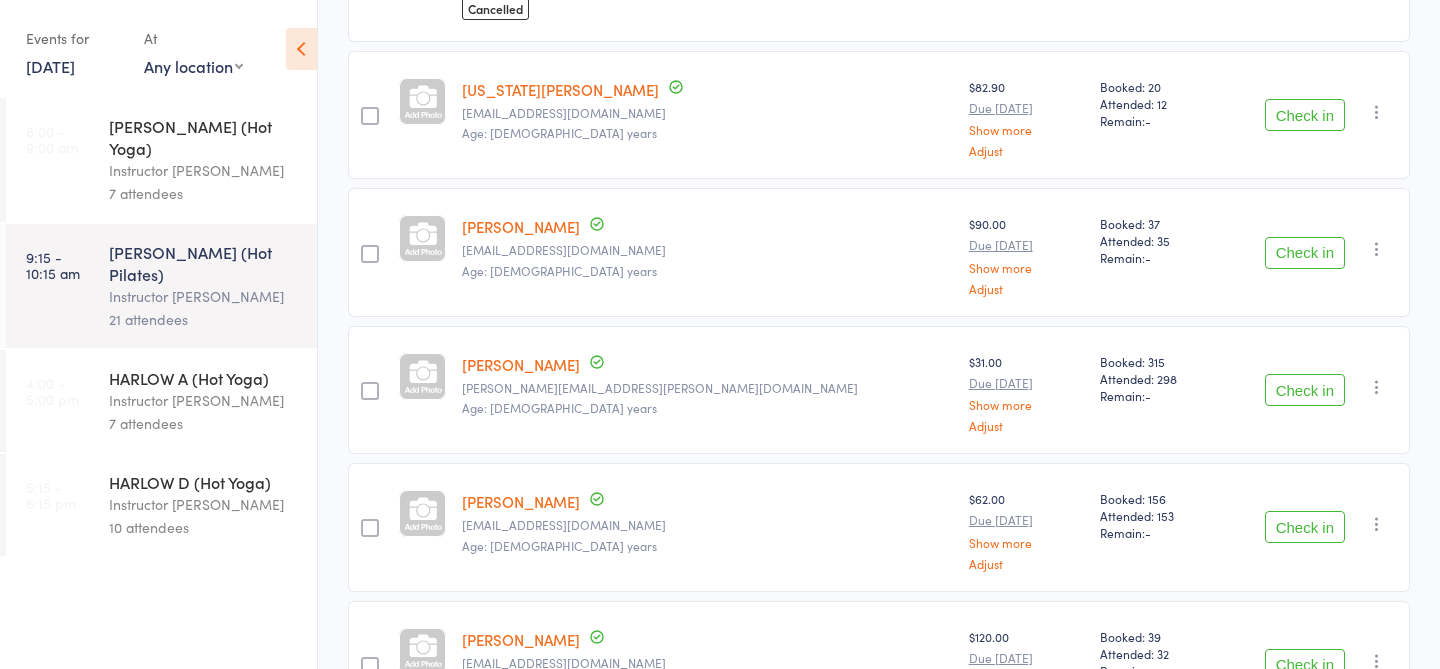 scroll, scrollTop: 2551, scrollLeft: 0, axis: vertical 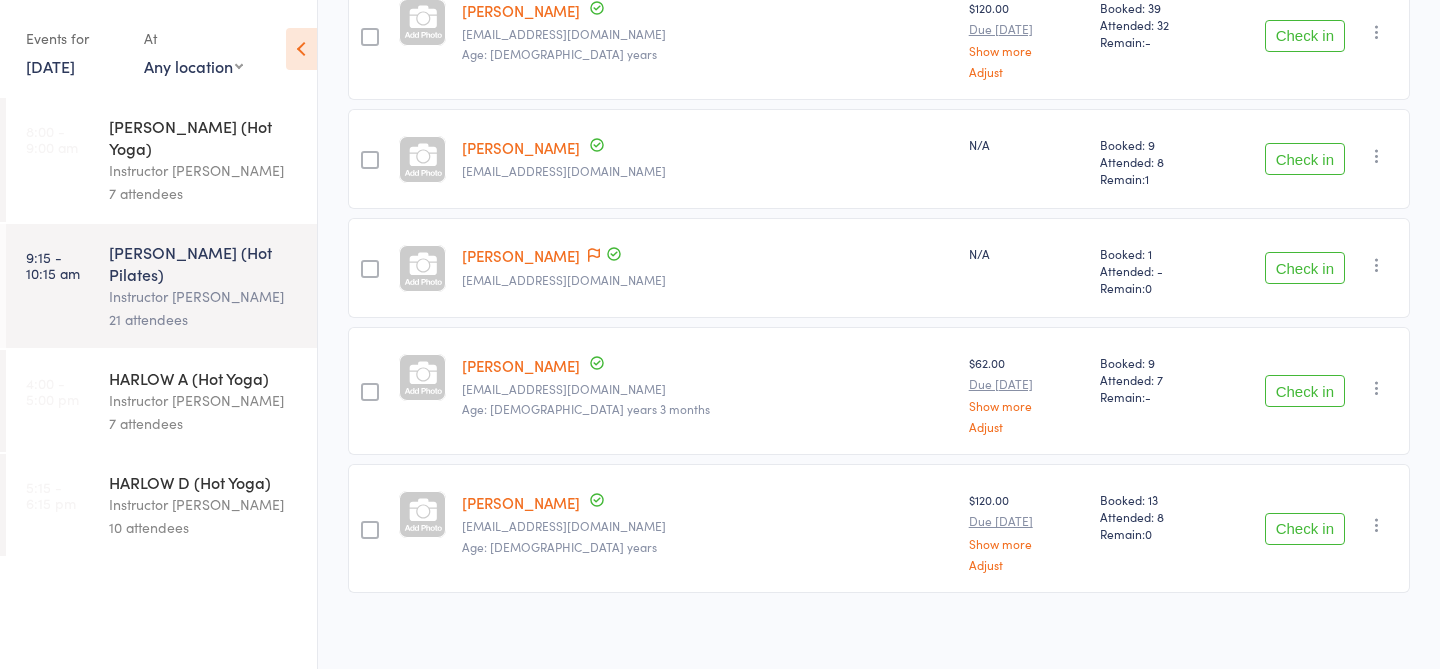 click on "Instructor Ali" at bounding box center (204, 170) 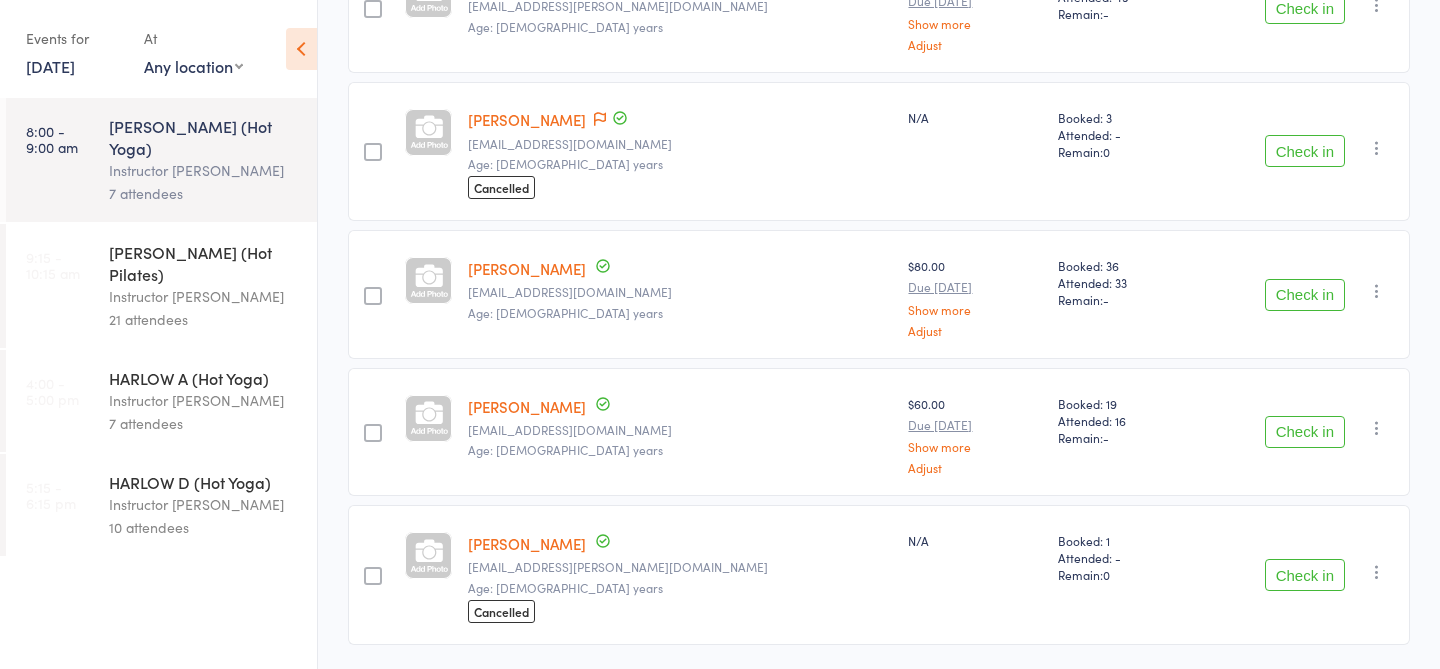 scroll, scrollTop: 662, scrollLeft: 0, axis: vertical 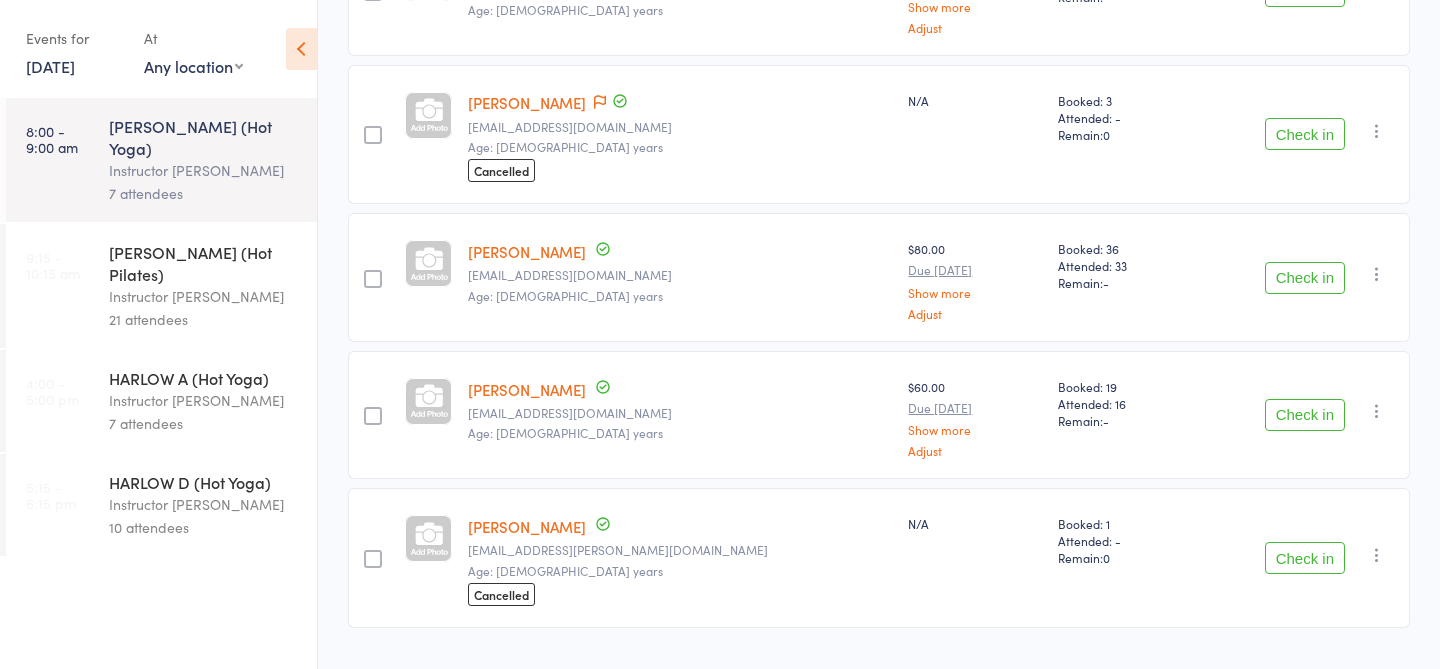 click on "Instructor Ali" at bounding box center [204, 296] 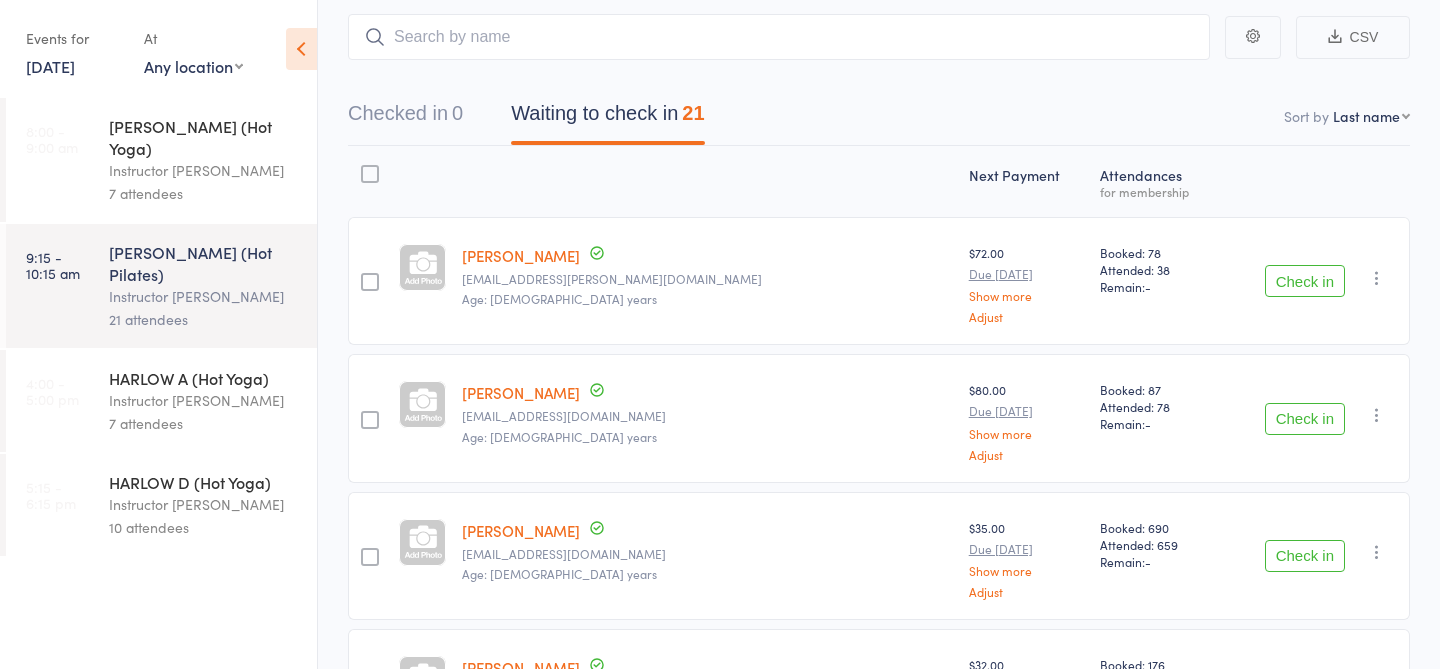 scroll, scrollTop: 108, scrollLeft: 0, axis: vertical 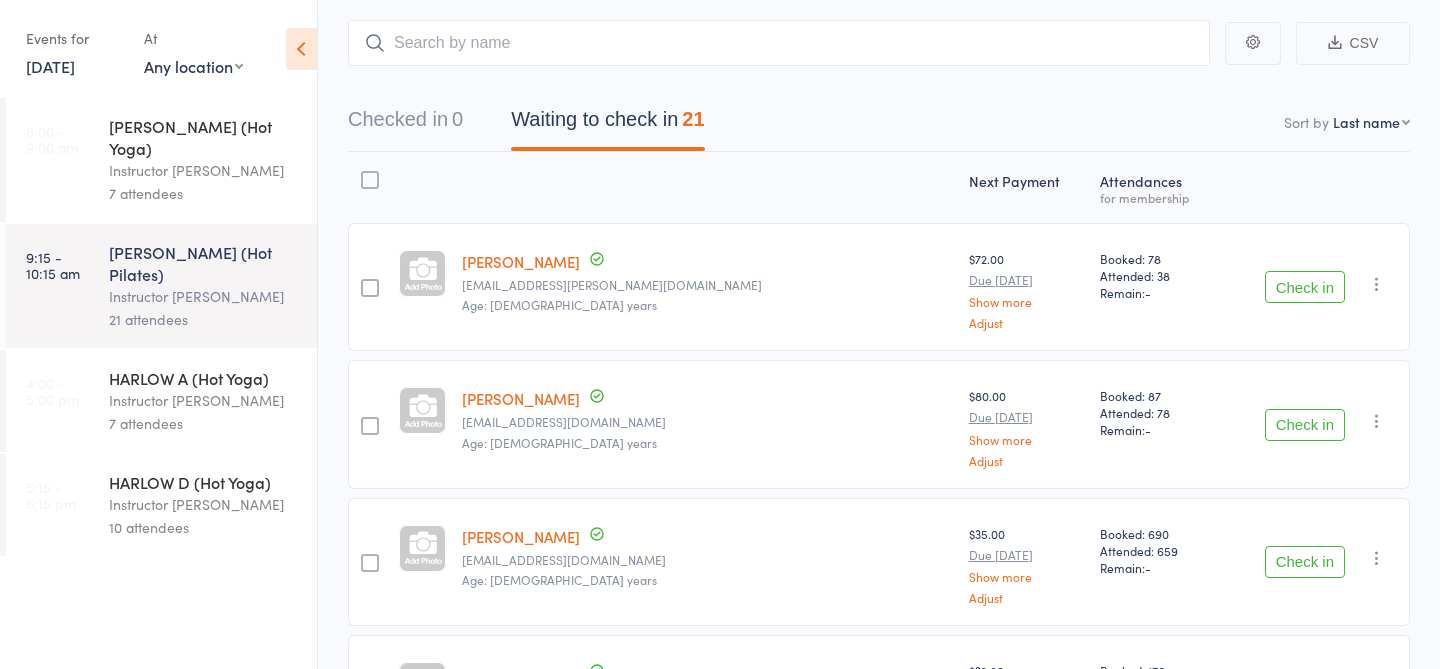click on "Instructor Ali" at bounding box center (204, 170) 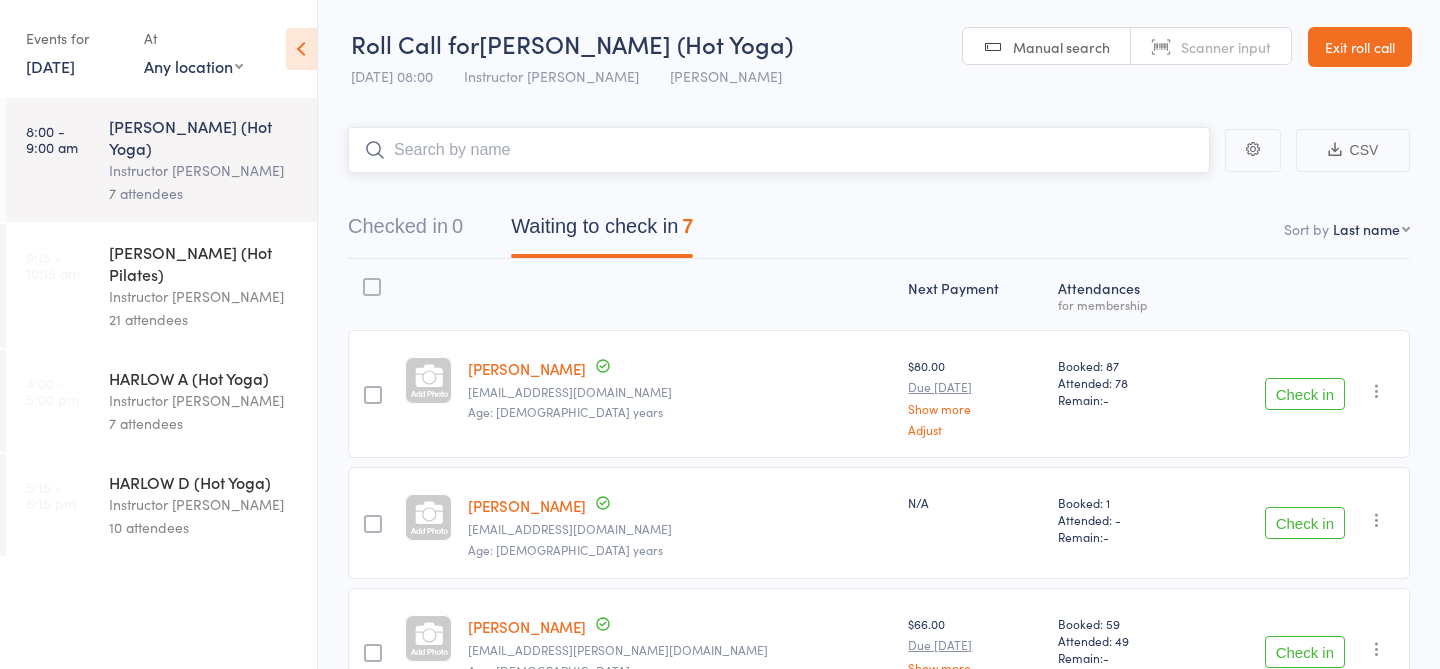click at bounding box center (779, 150) 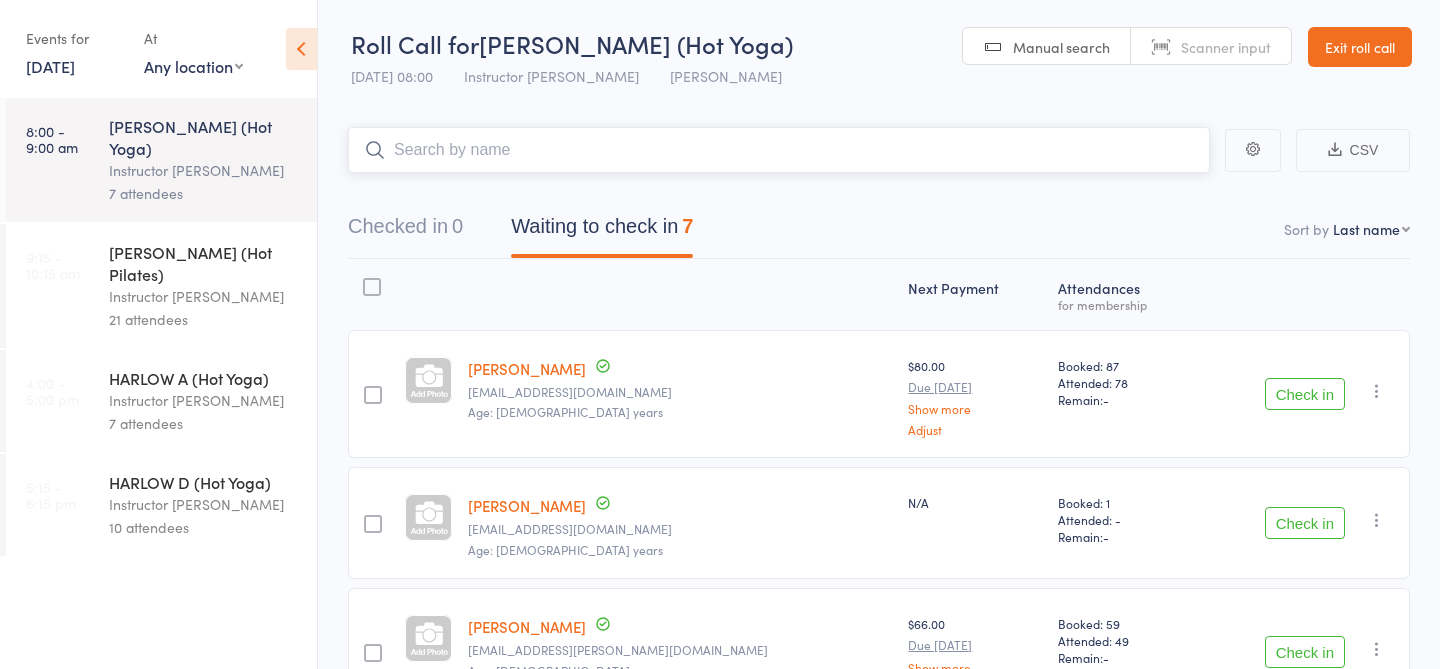 click at bounding box center [779, 150] 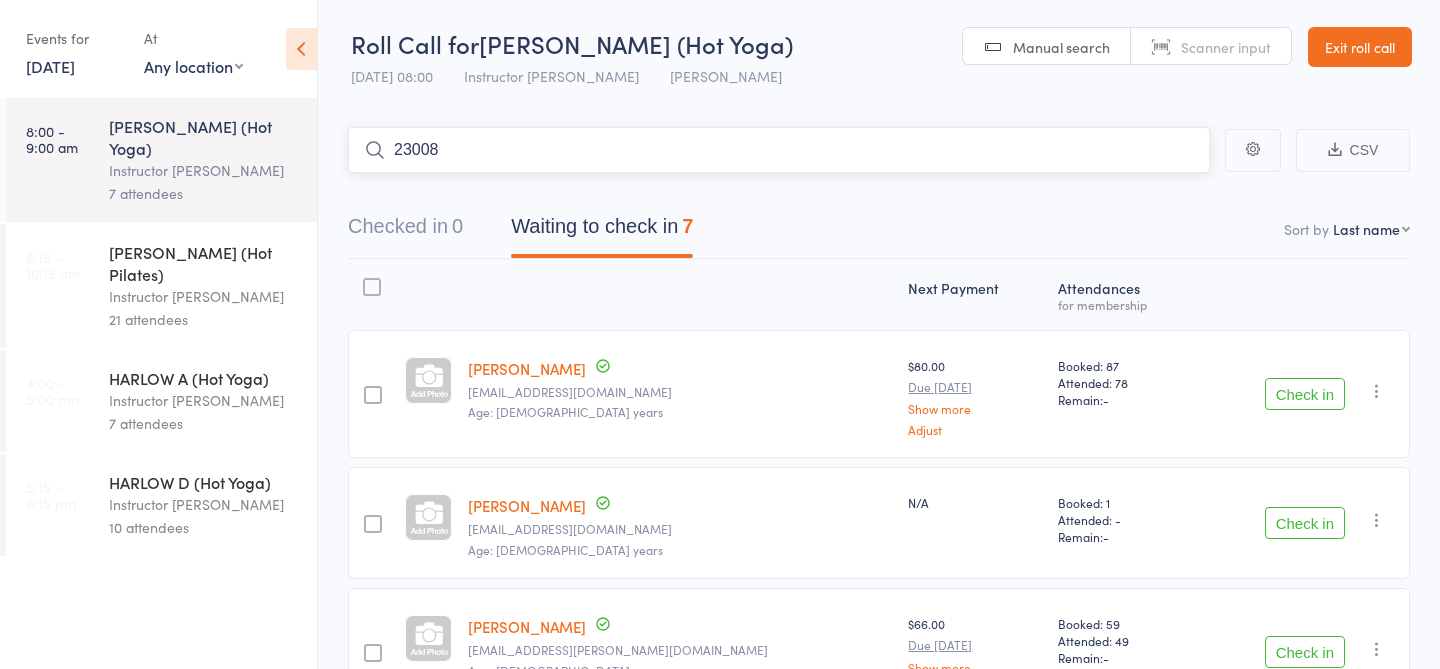 type on "23008" 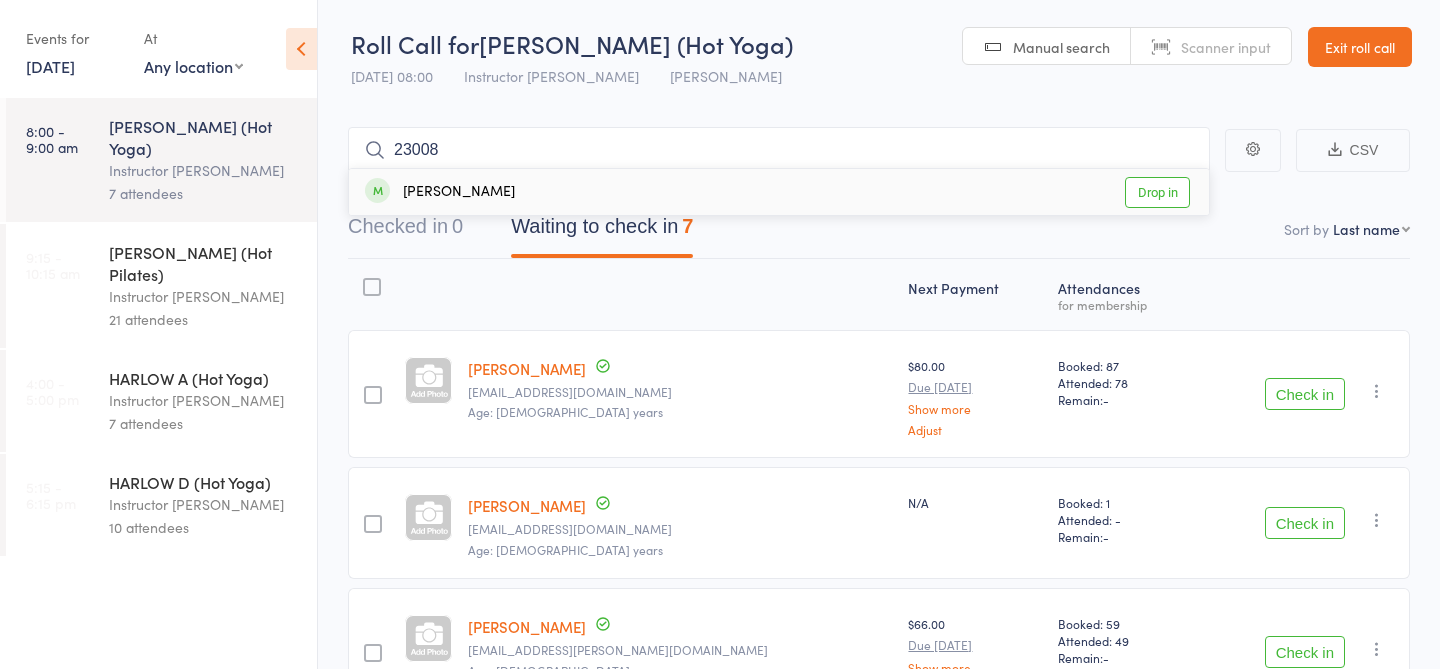click on "Drop in" at bounding box center (1157, 192) 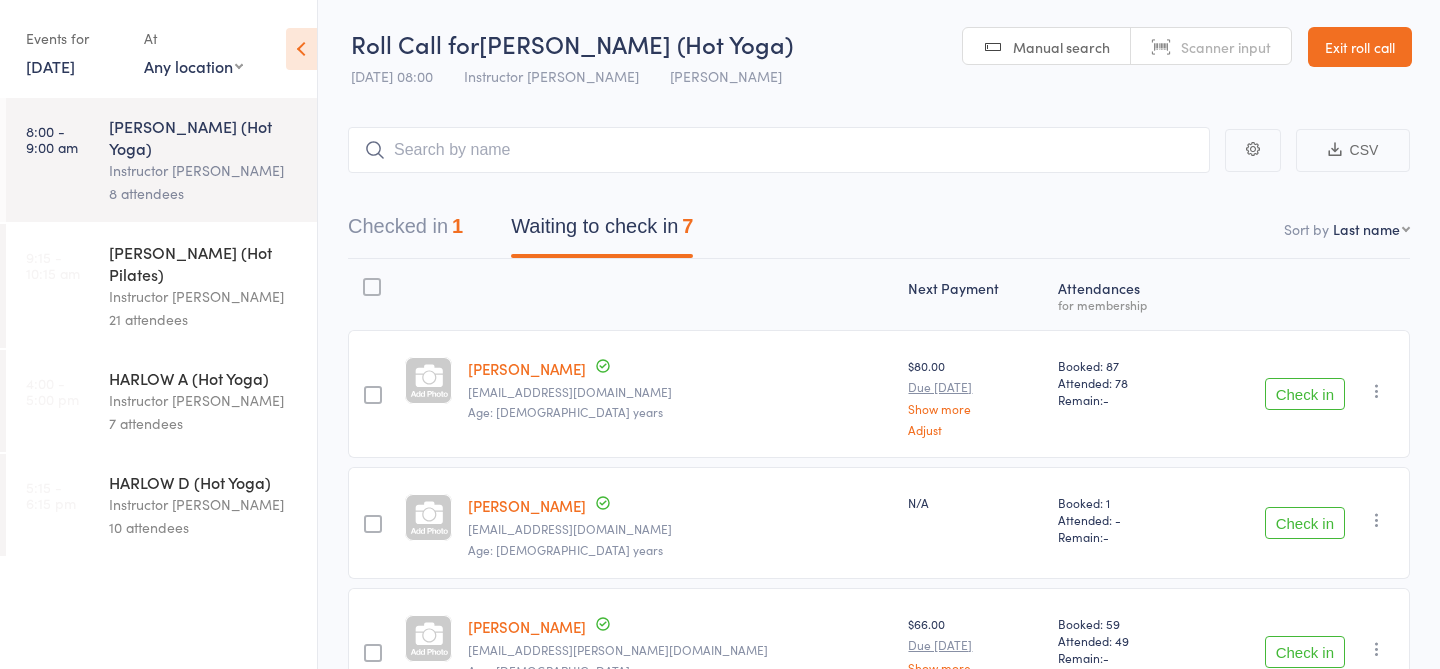 click on "Checked in  1 Waiting to check in  7" at bounding box center [879, 216] 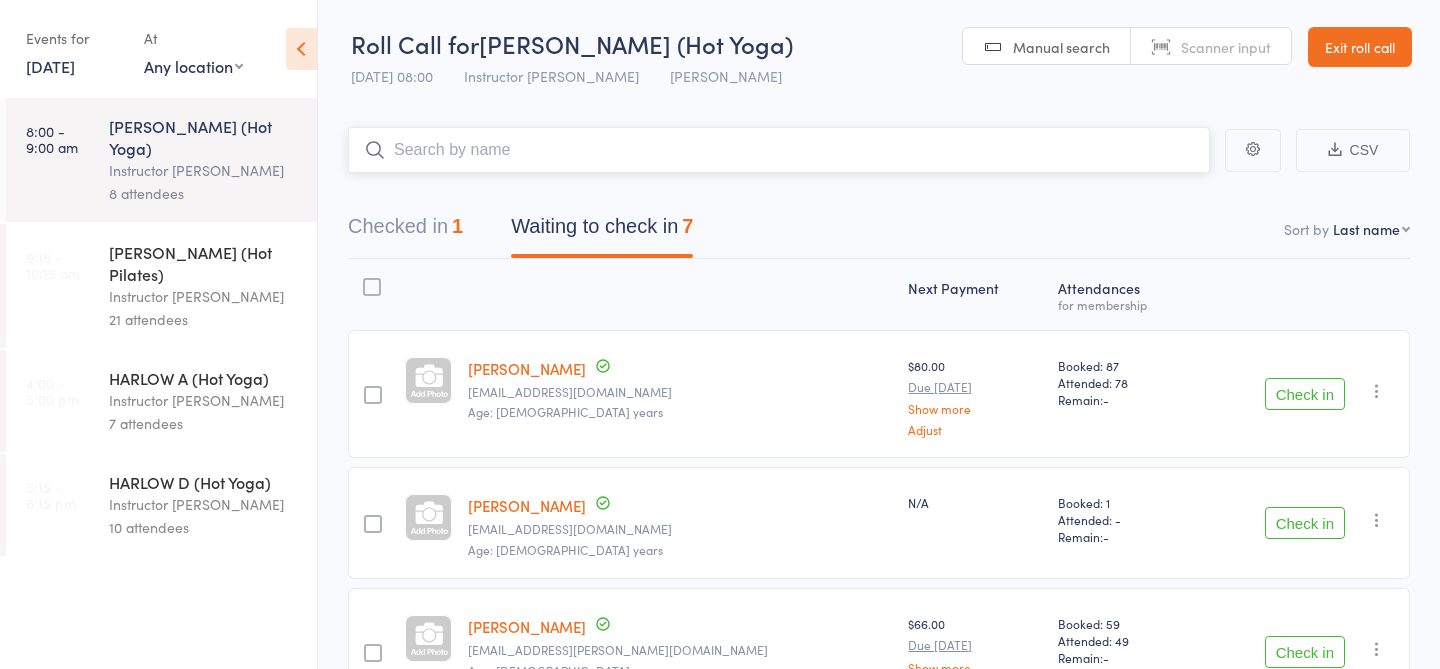 click at bounding box center (779, 150) 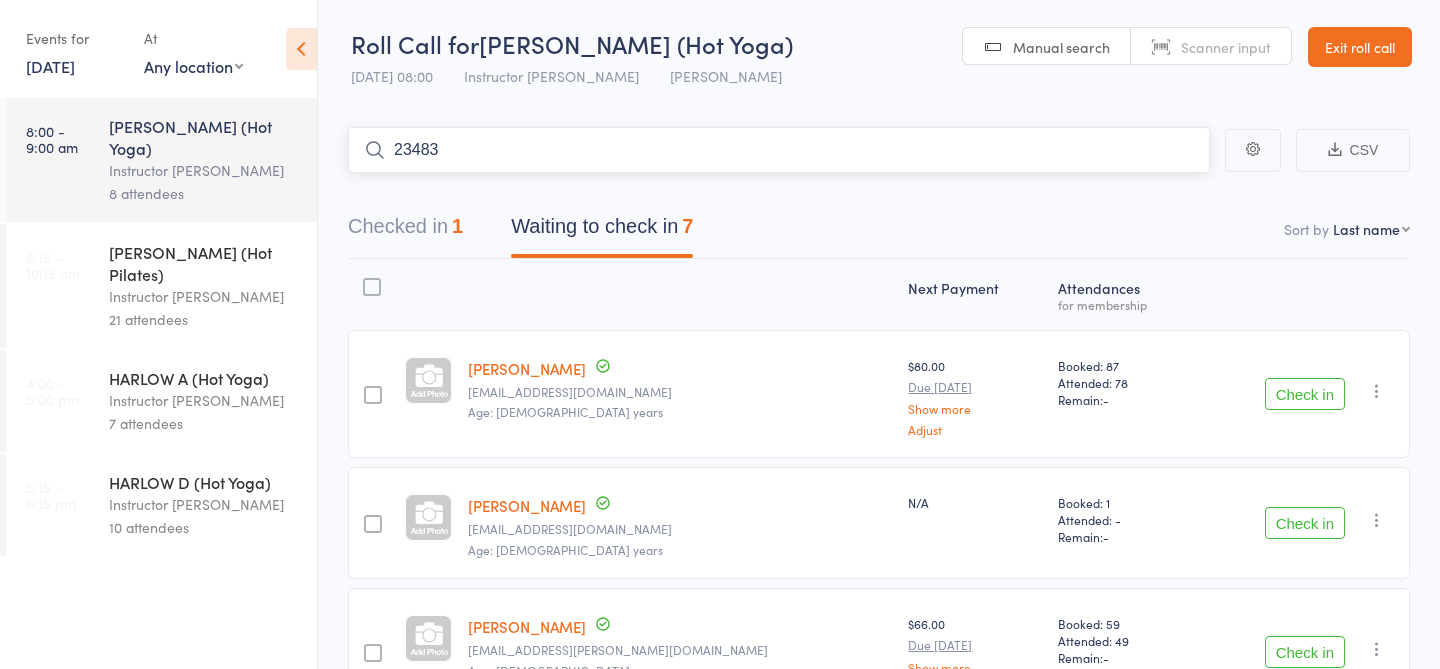 type on "23483" 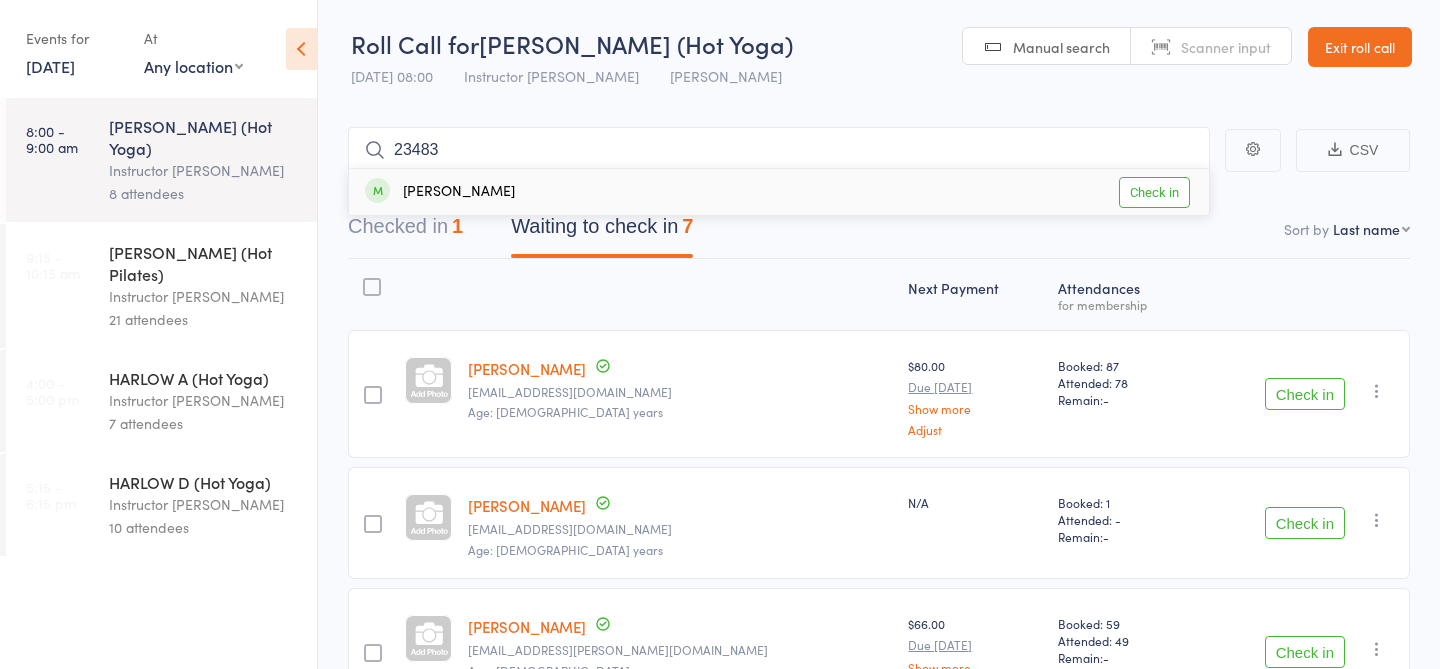click on "Check in" at bounding box center [1154, 192] 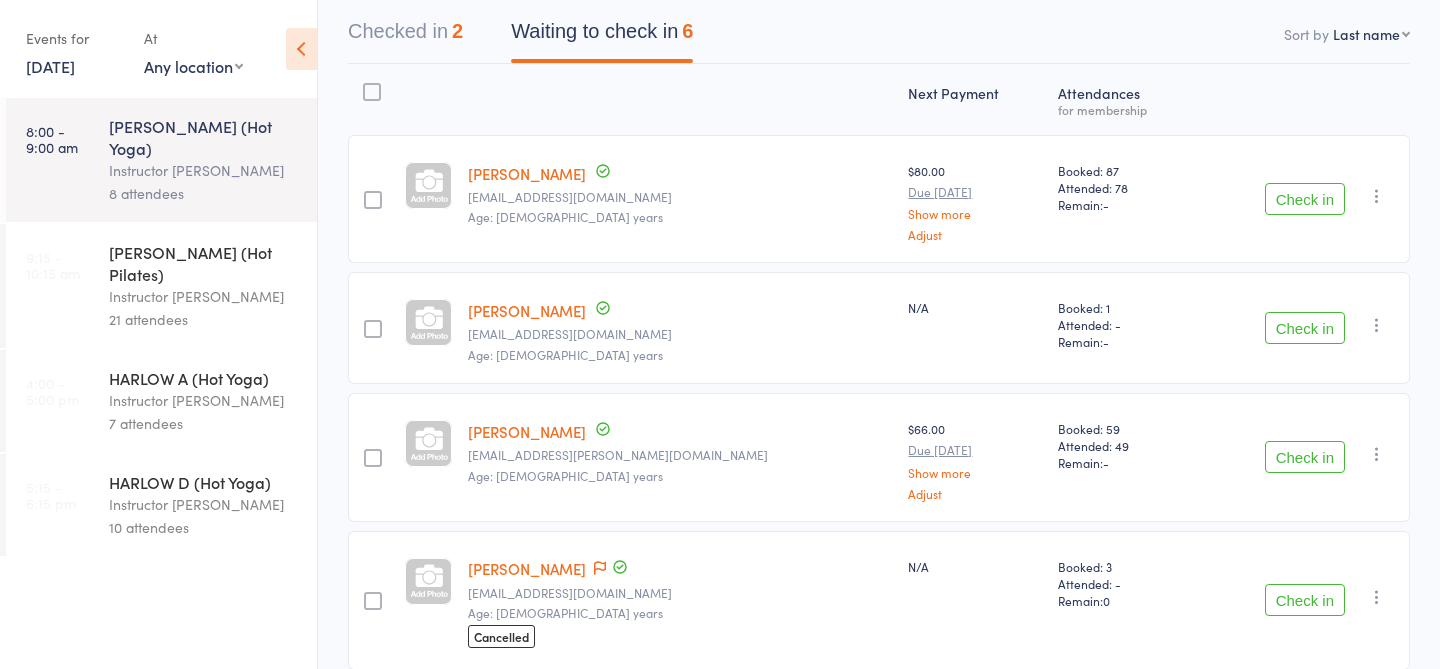 scroll, scrollTop: 197, scrollLeft: 0, axis: vertical 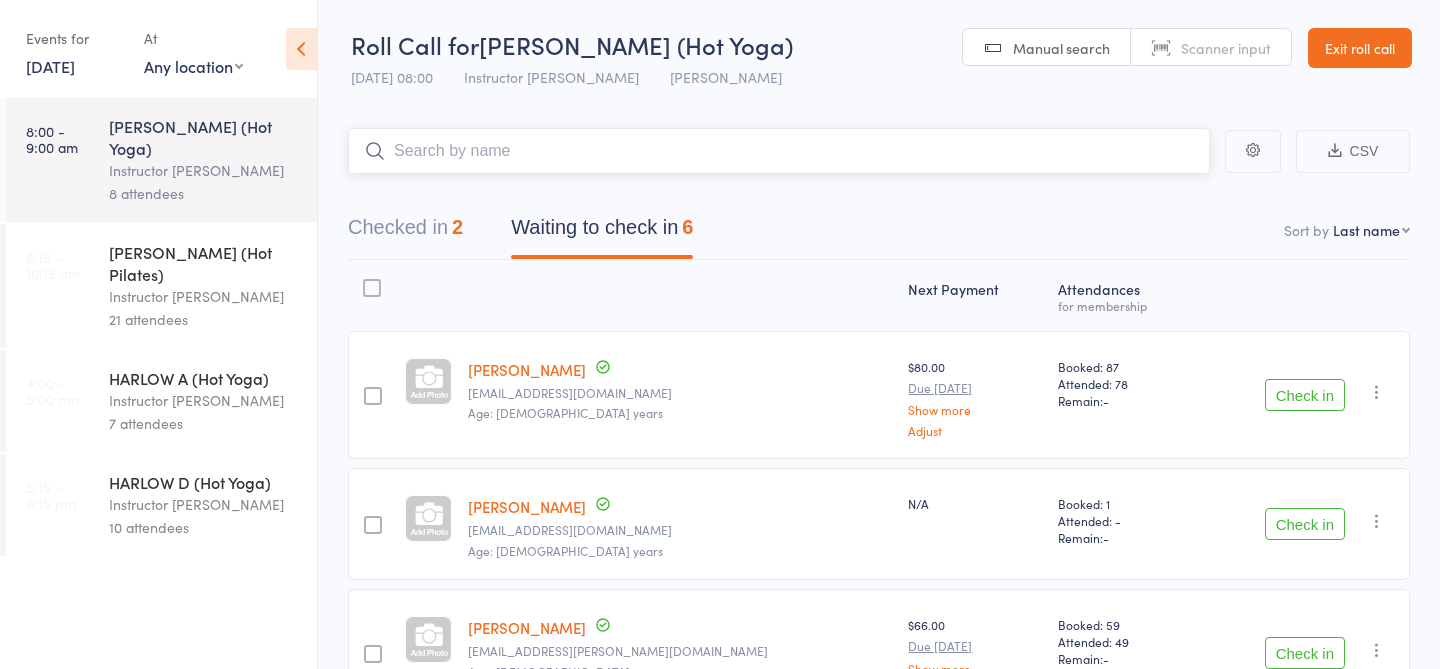 click at bounding box center [779, 151] 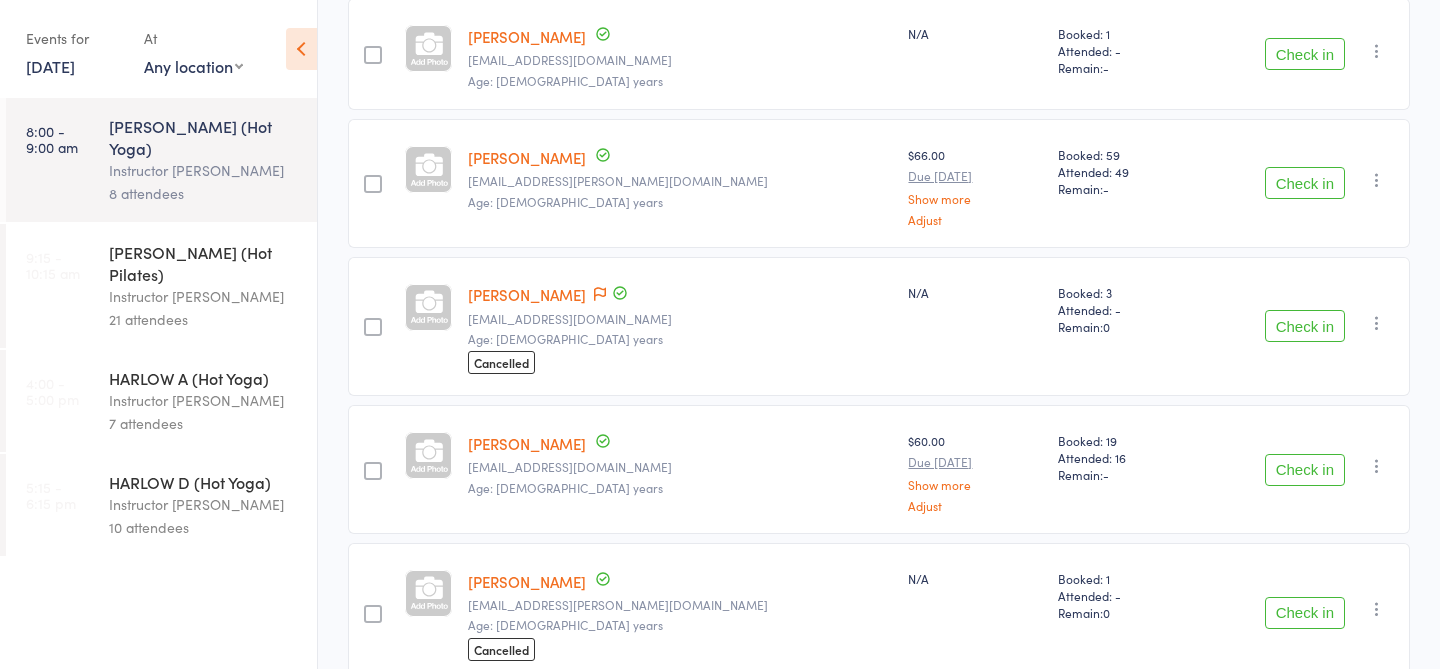scroll, scrollTop: 471, scrollLeft: 0, axis: vertical 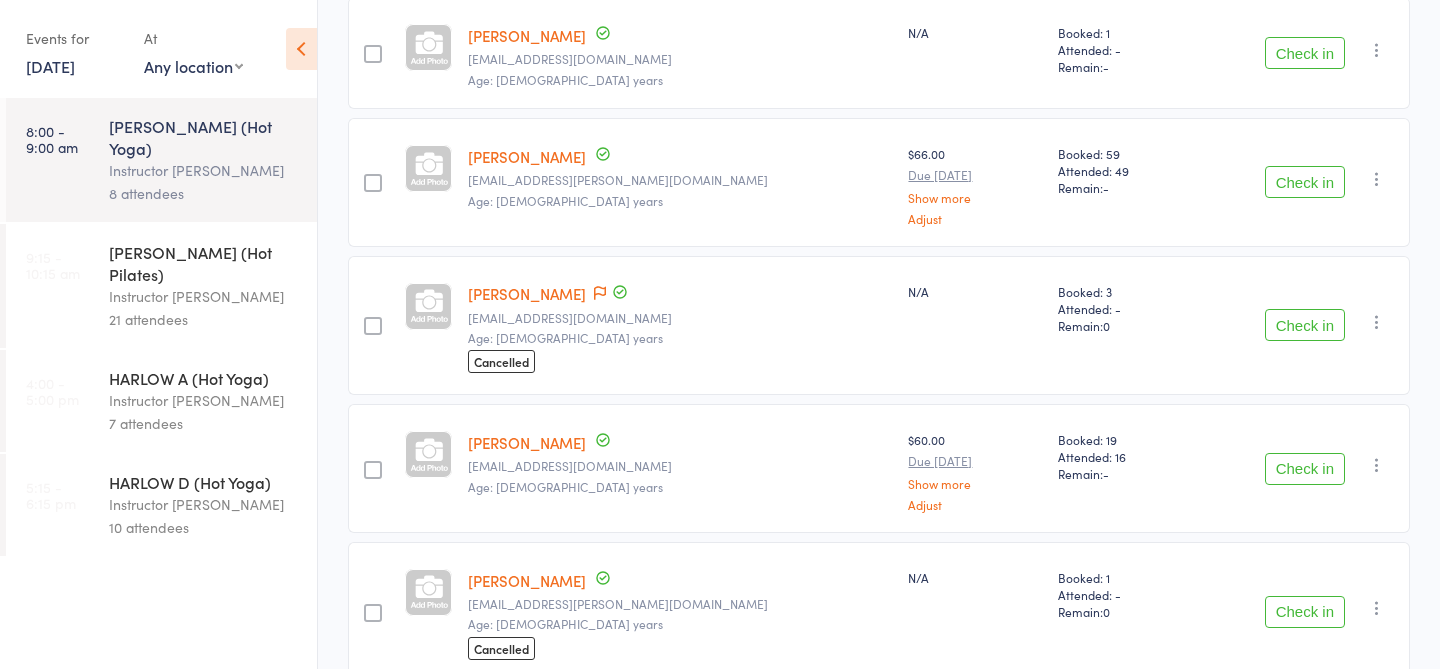 click on "Check in" at bounding box center (1305, 325) 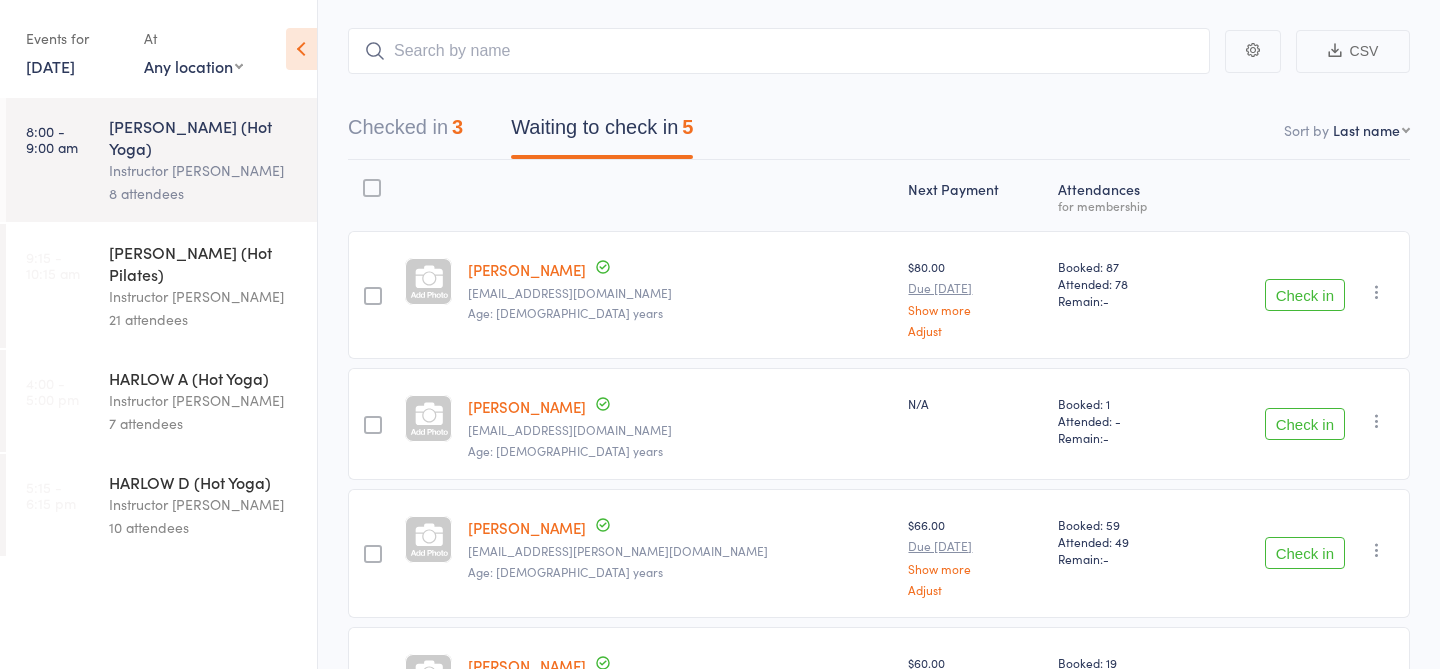scroll, scrollTop: 97, scrollLeft: 0, axis: vertical 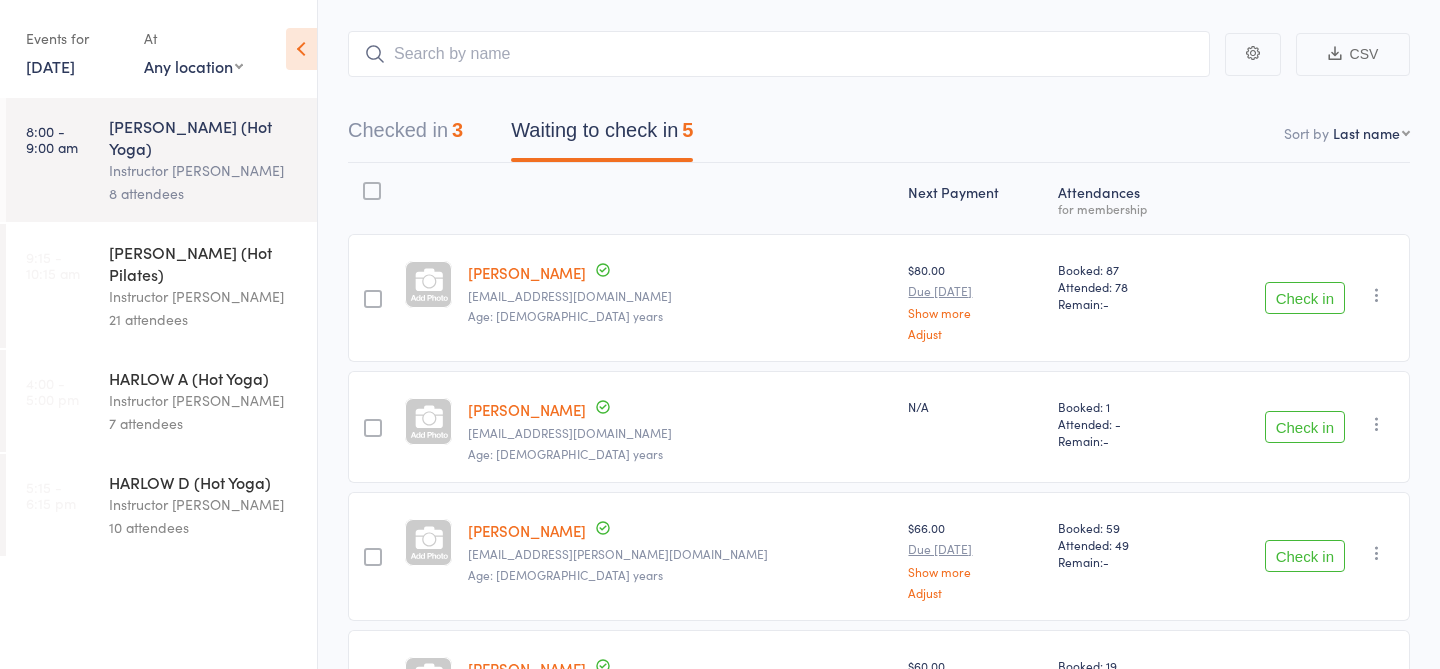 click on "Checked in  3 Waiting to check in  5" at bounding box center [879, 120] 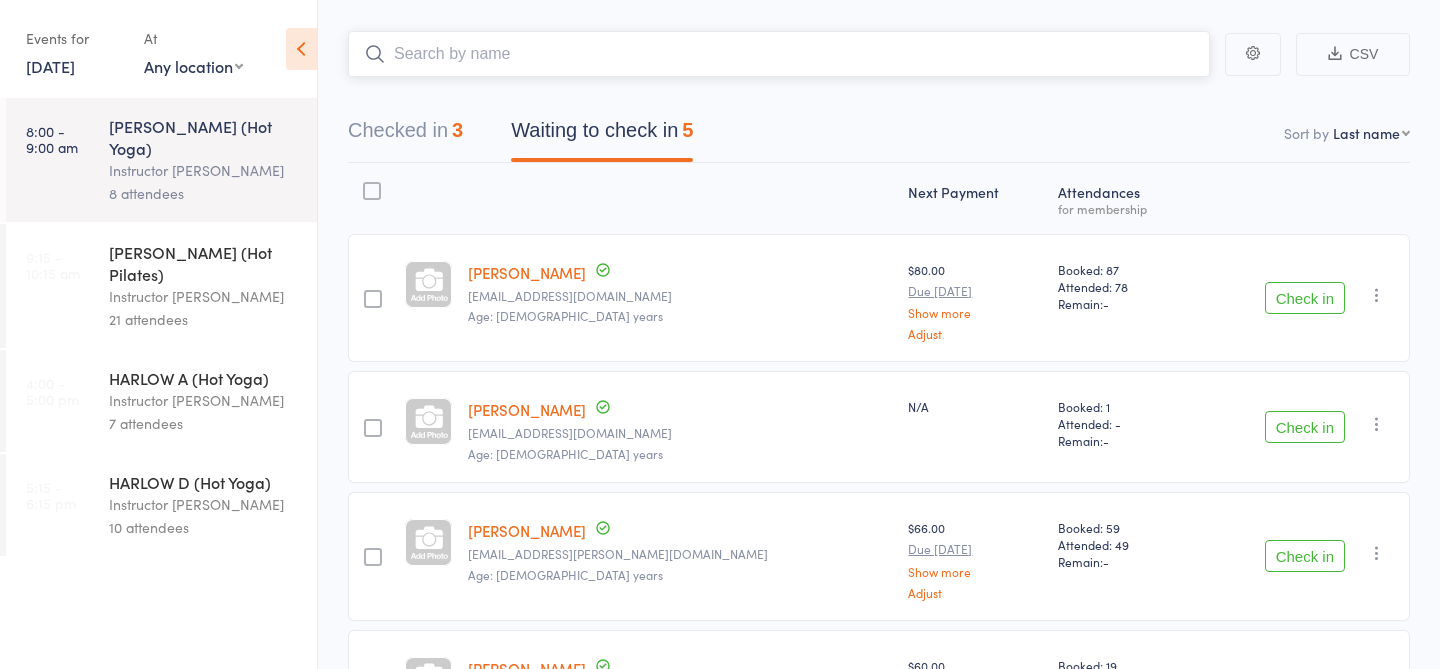 click at bounding box center [779, 54] 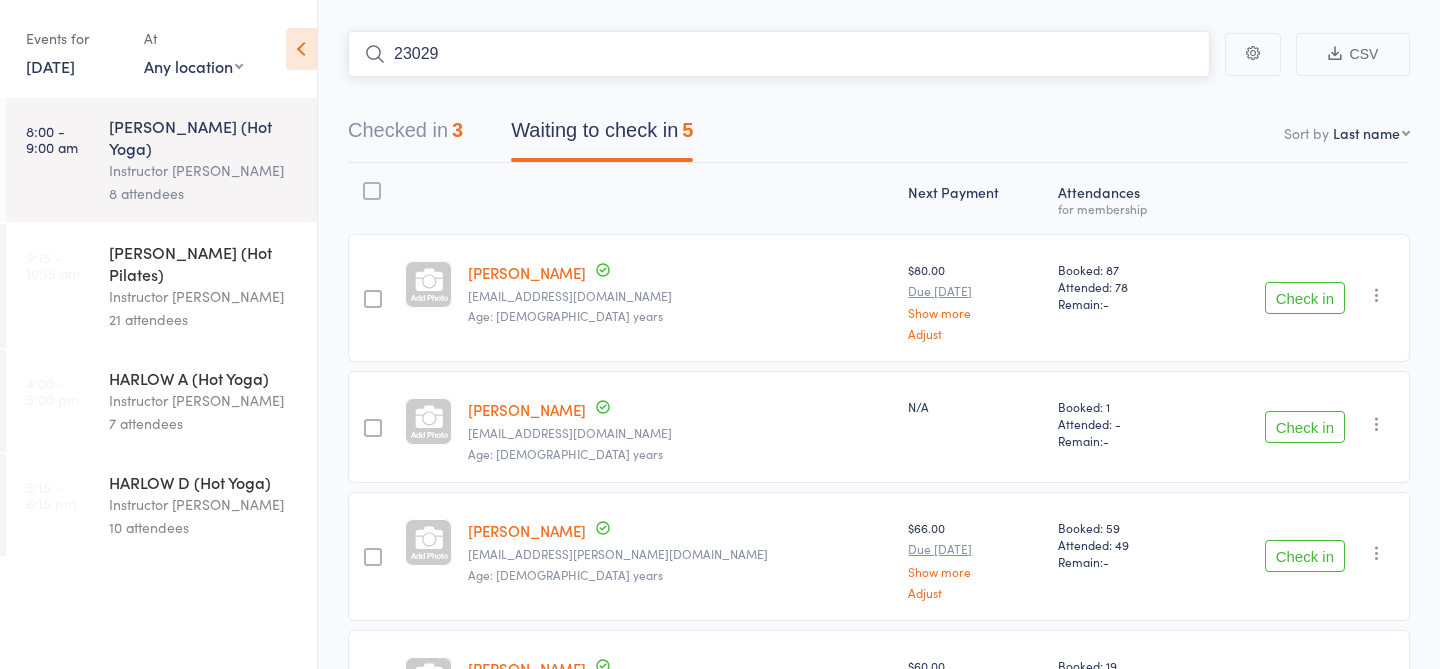 type on "23029" 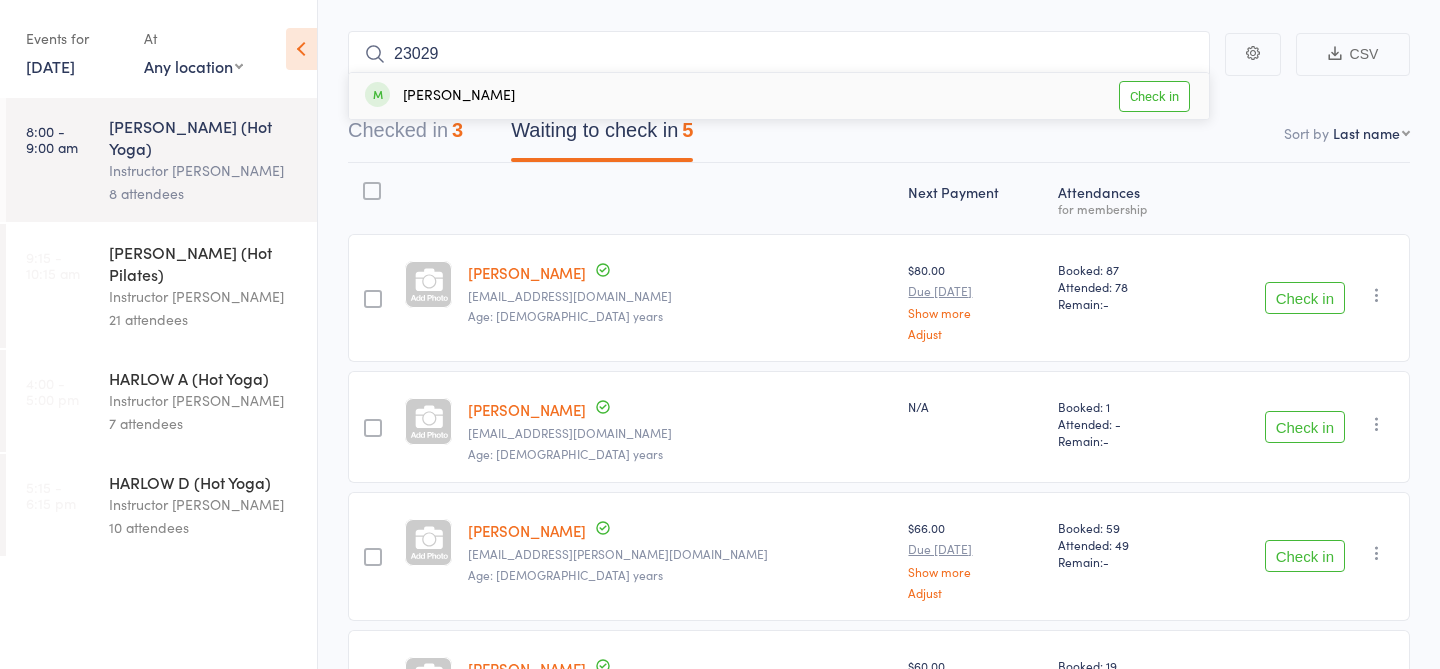 click on "Check in" at bounding box center [1154, 96] 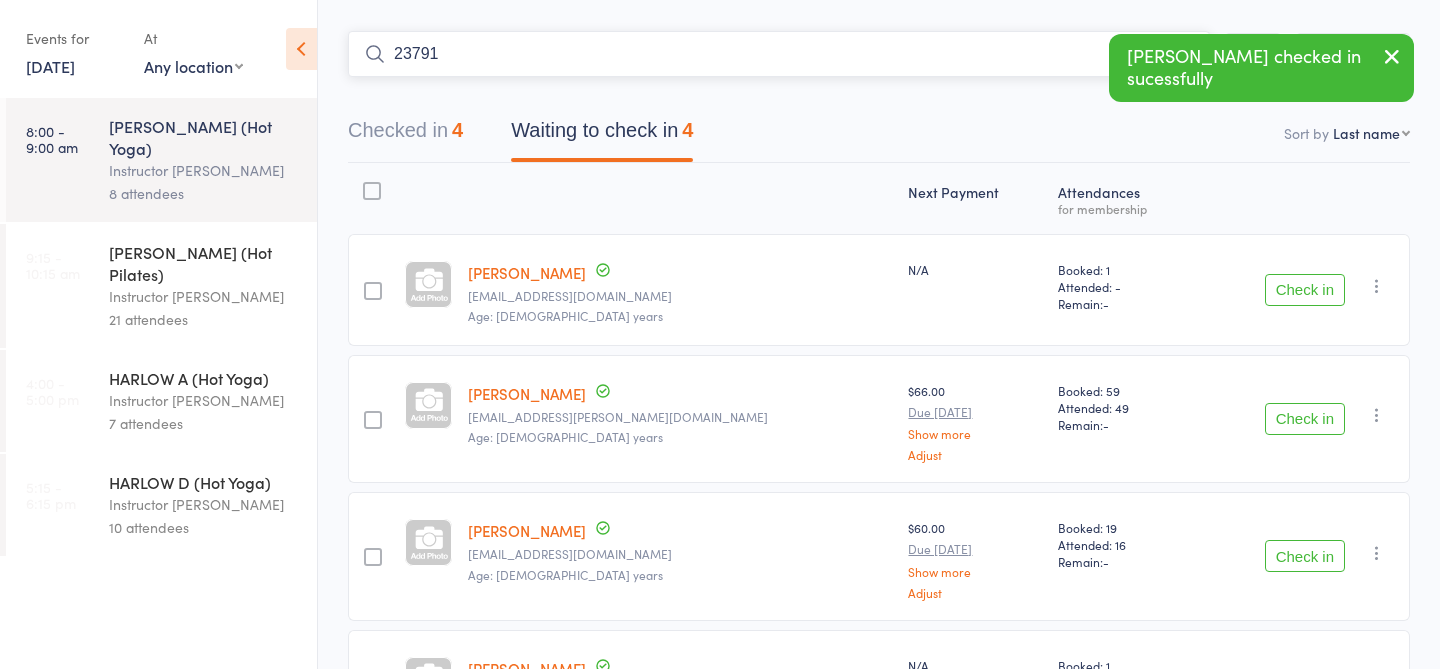type on "23791" 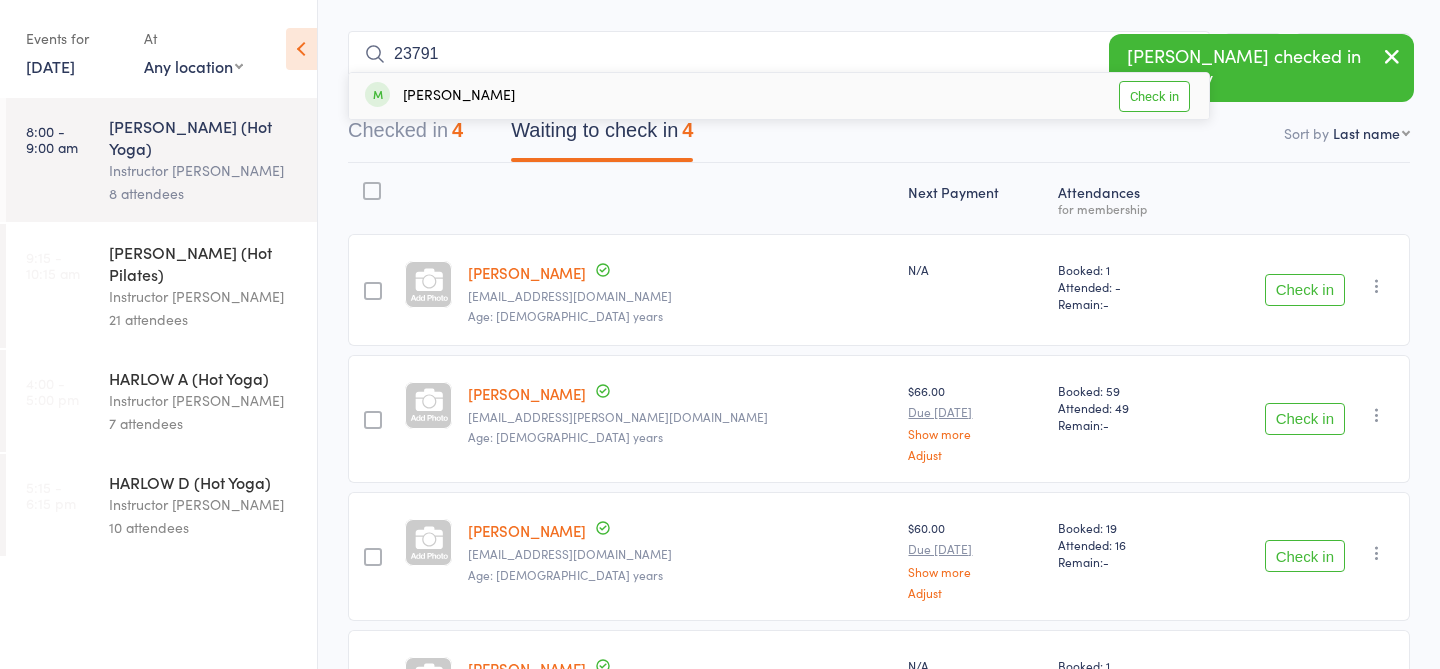 click on "Check in" at bounding box center (1154, 96) 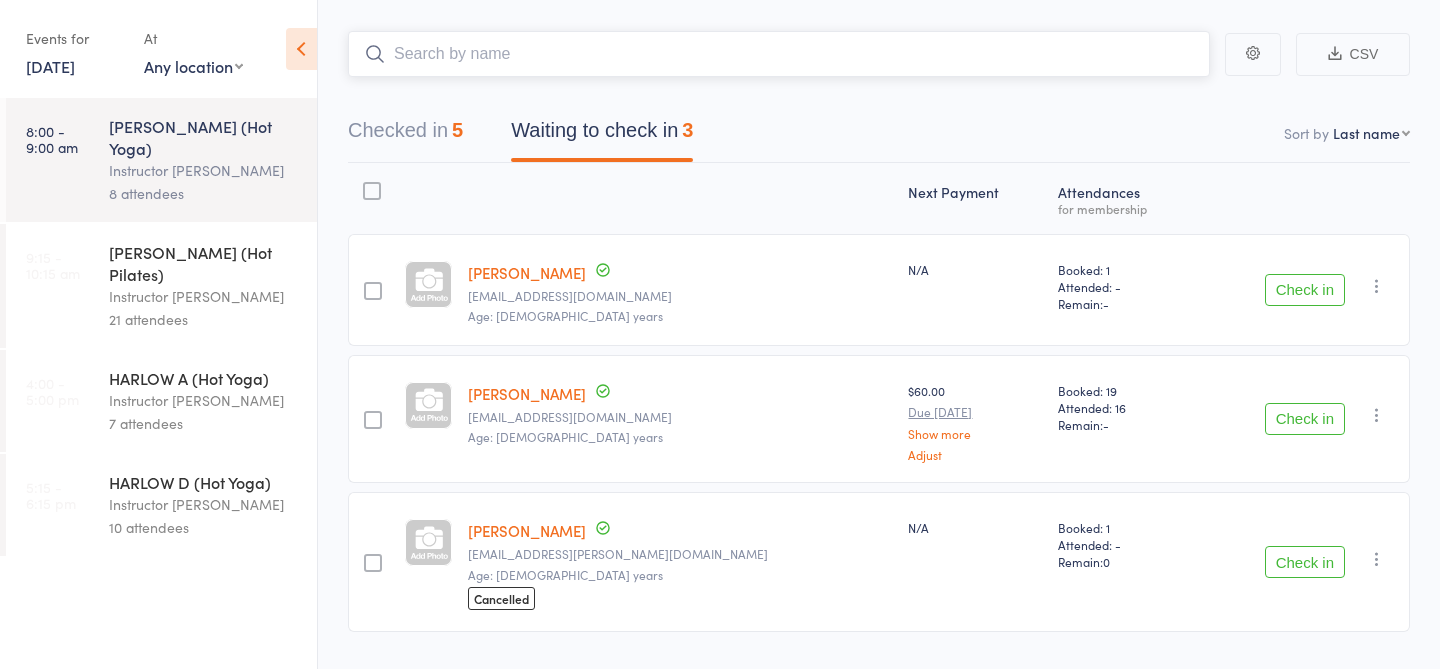 click at bounding box center [779, 54] 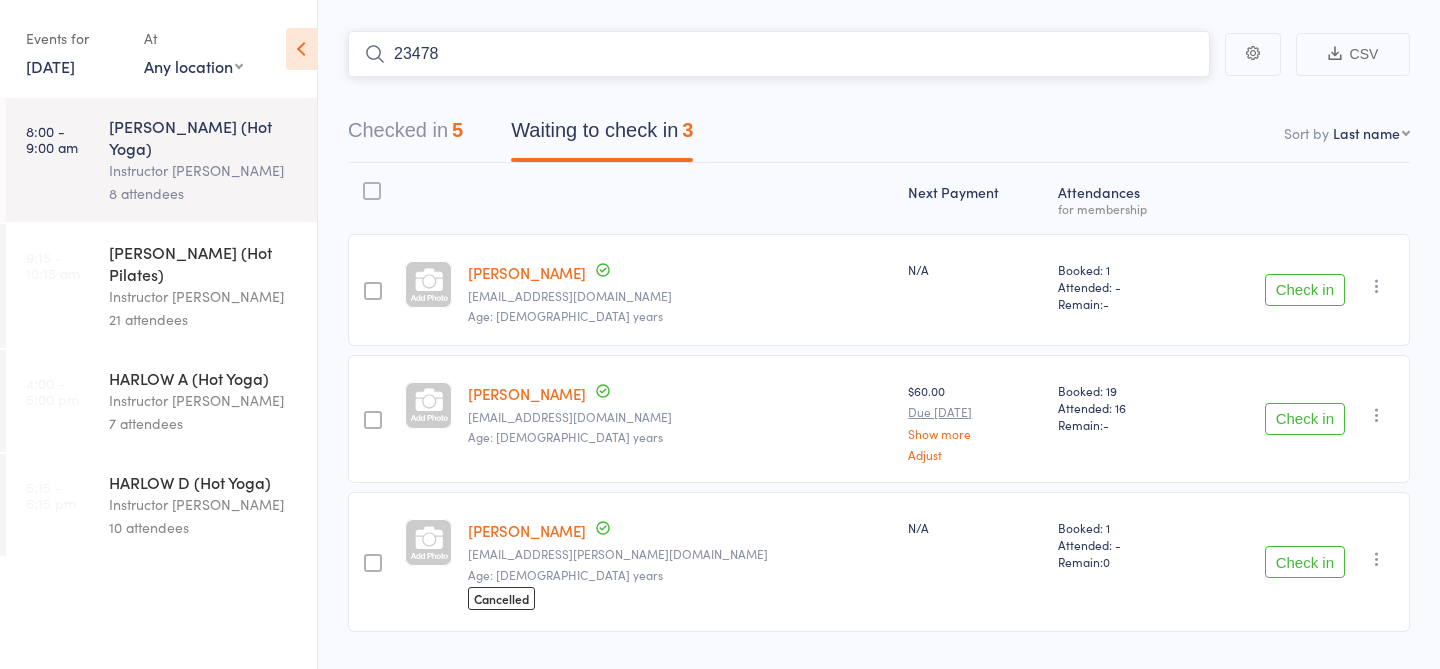 type on "23478" 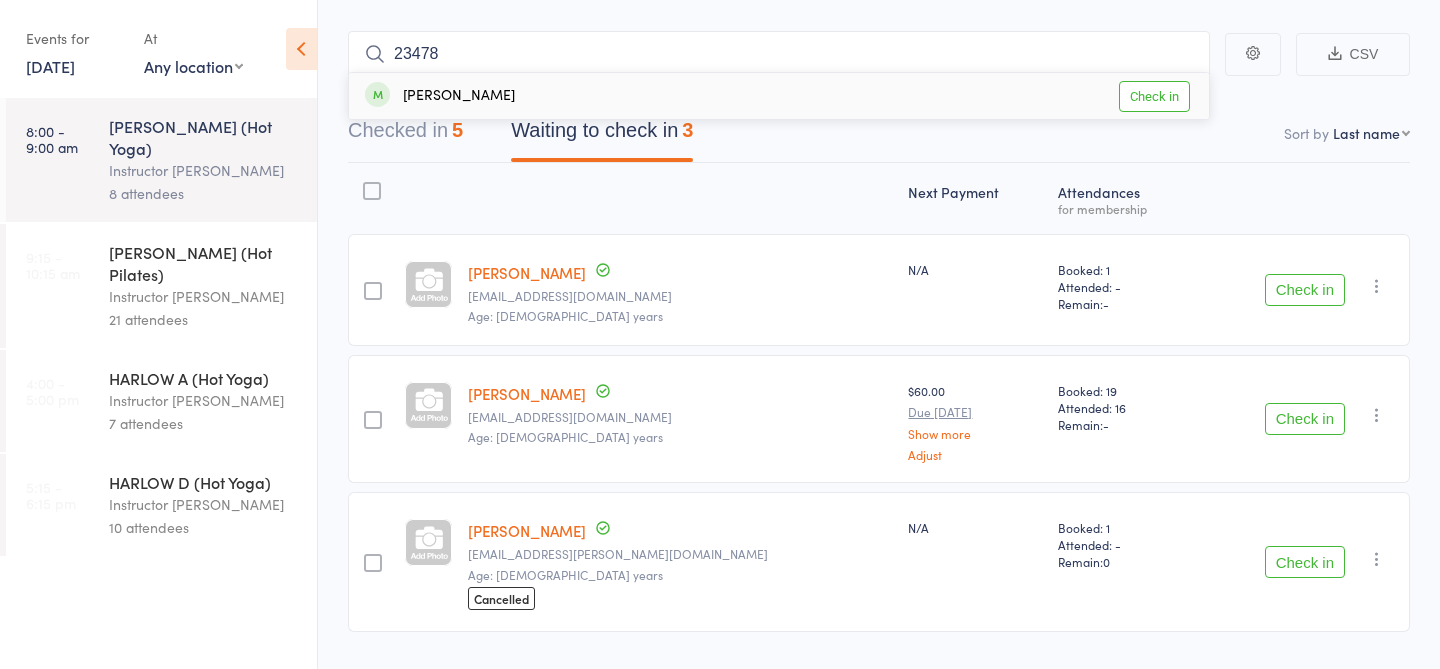 click on "Check in" at bounding box center [1154, 96] 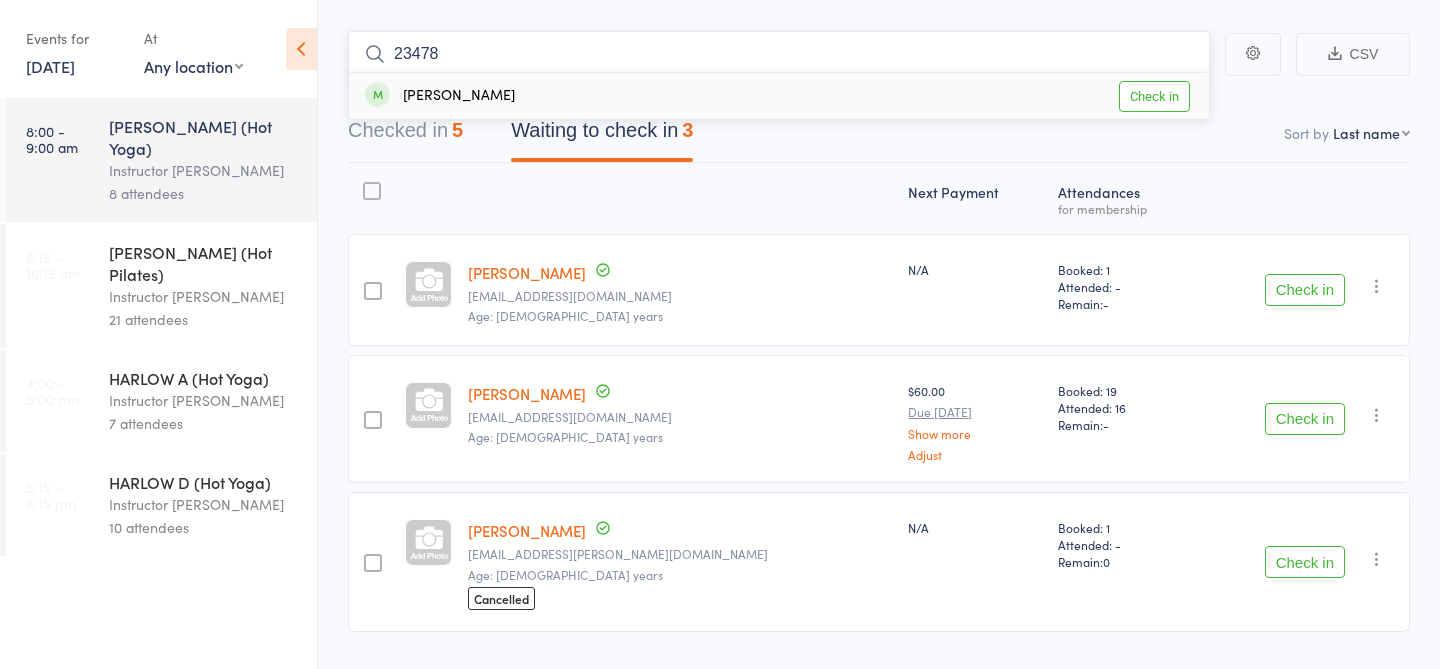 type 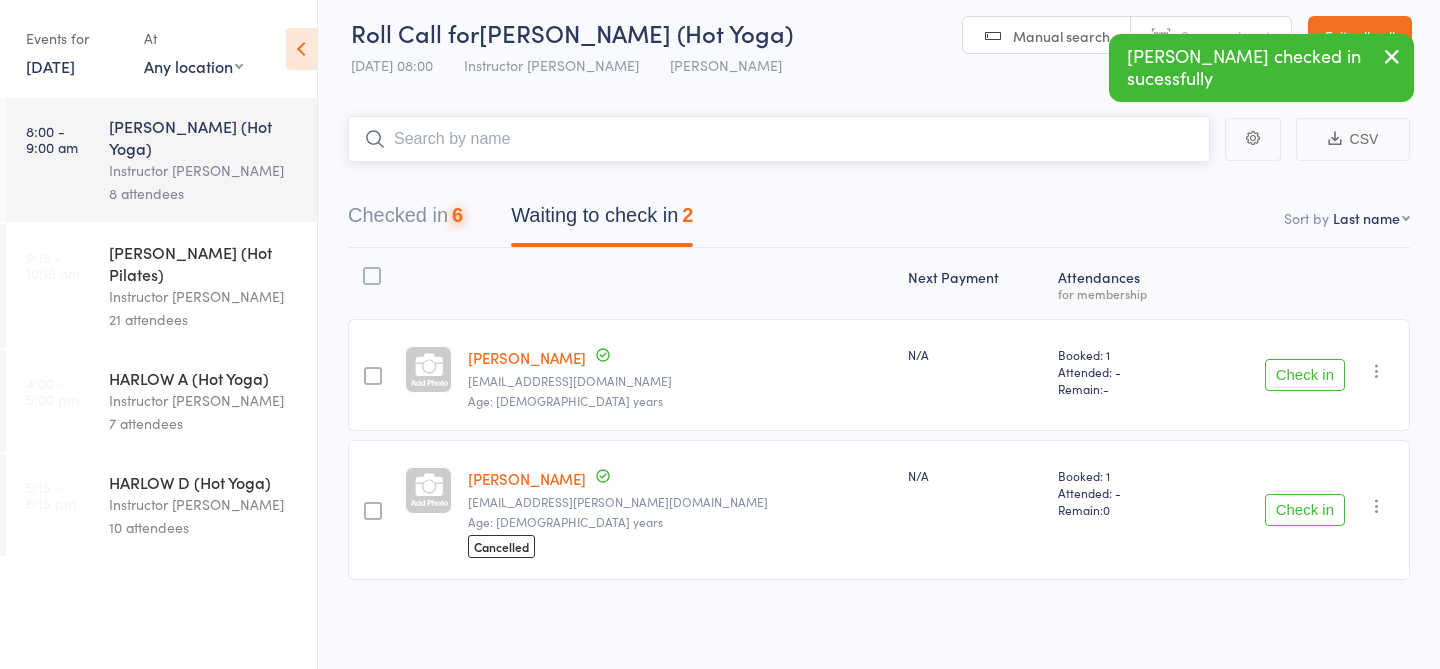 scroll, scrollTop: 11, scrollLeft: 0, axis: vertical 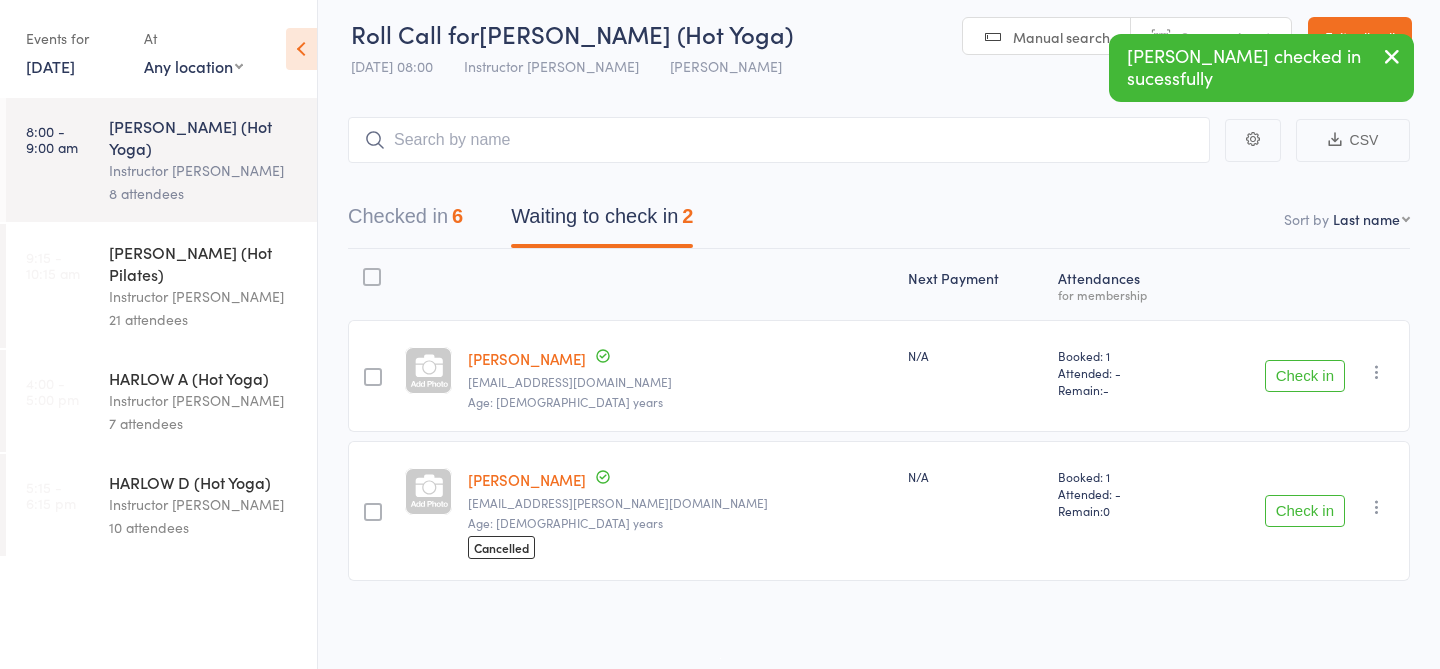 click on "Check in" at bounding box center [1305, 511] 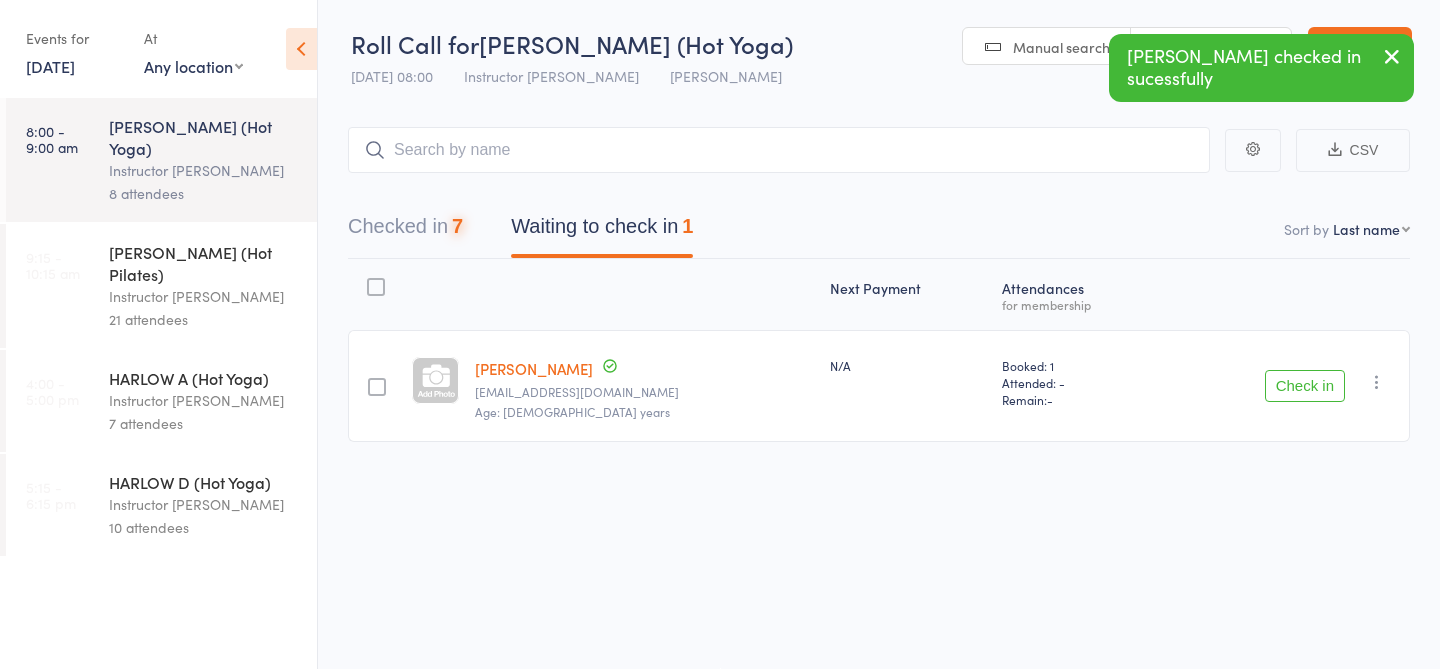 scroll, scrollTop: 1, scrollLeft: 0, axis: vertical 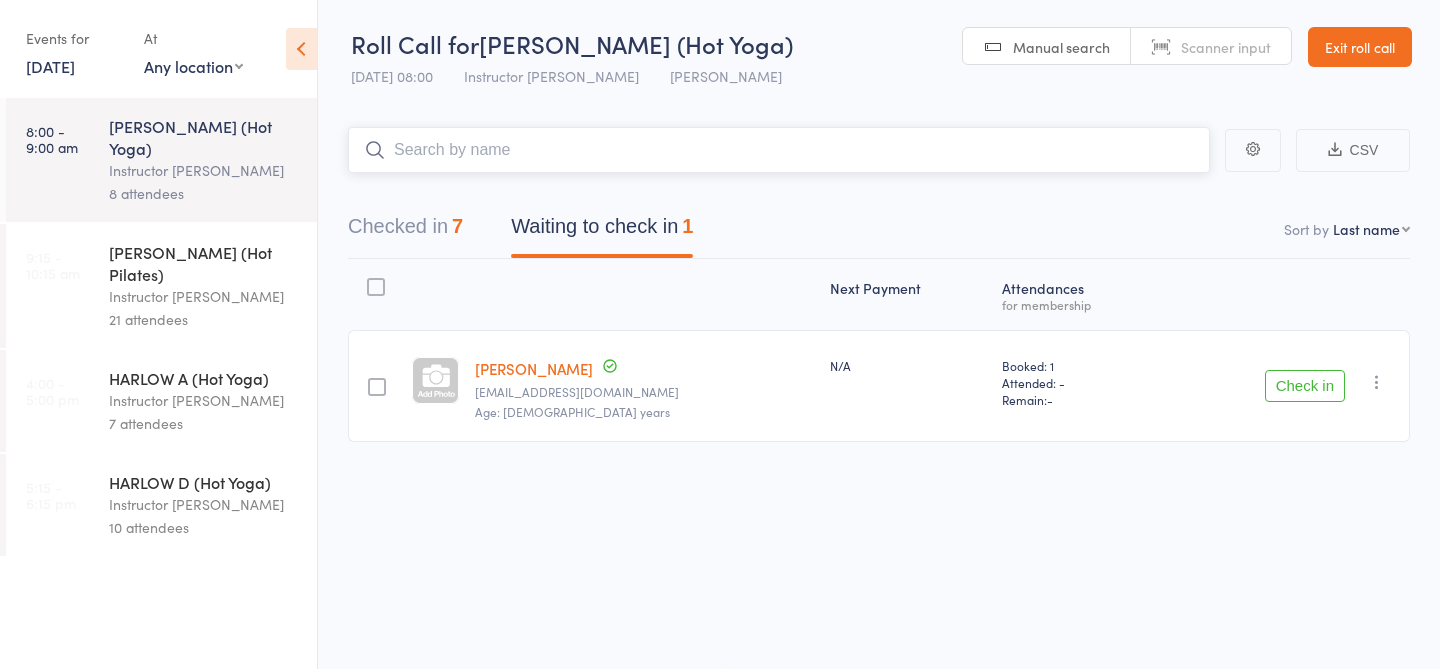 click at bounding box center [779, 150] 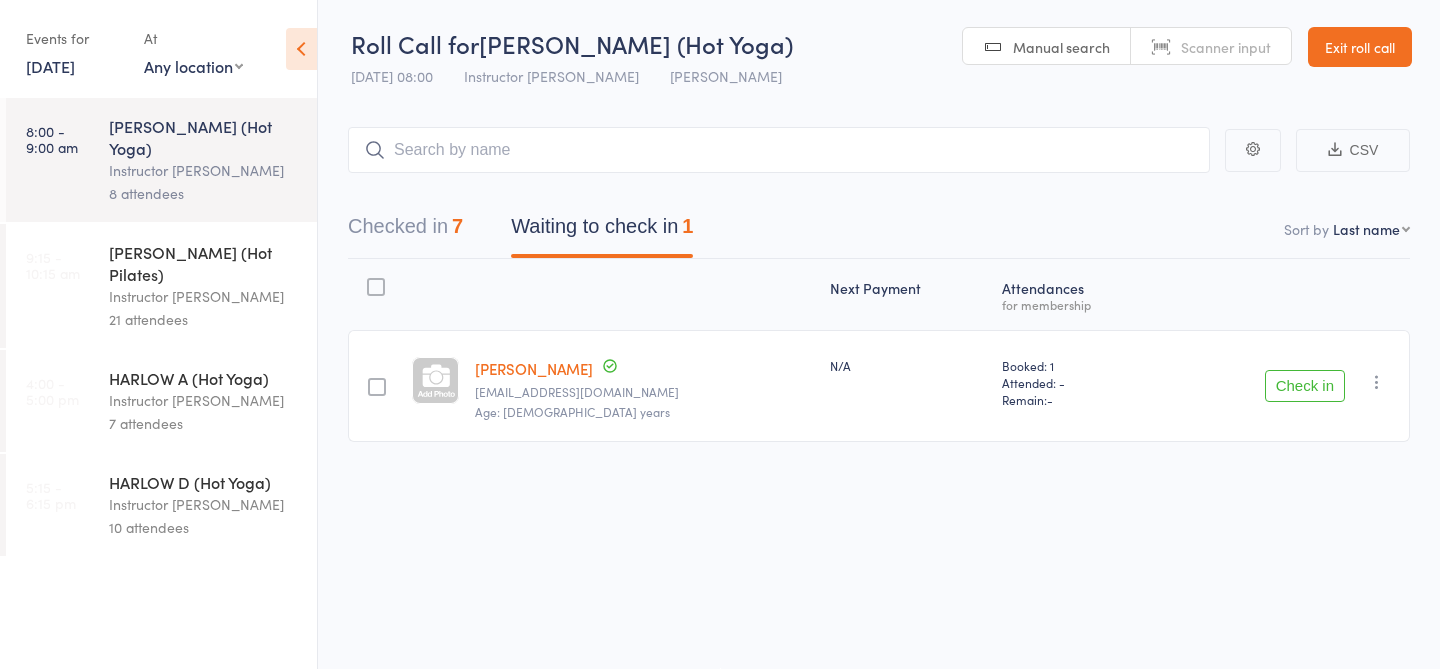 click on "Check in" at bounding box center (1305, 386) 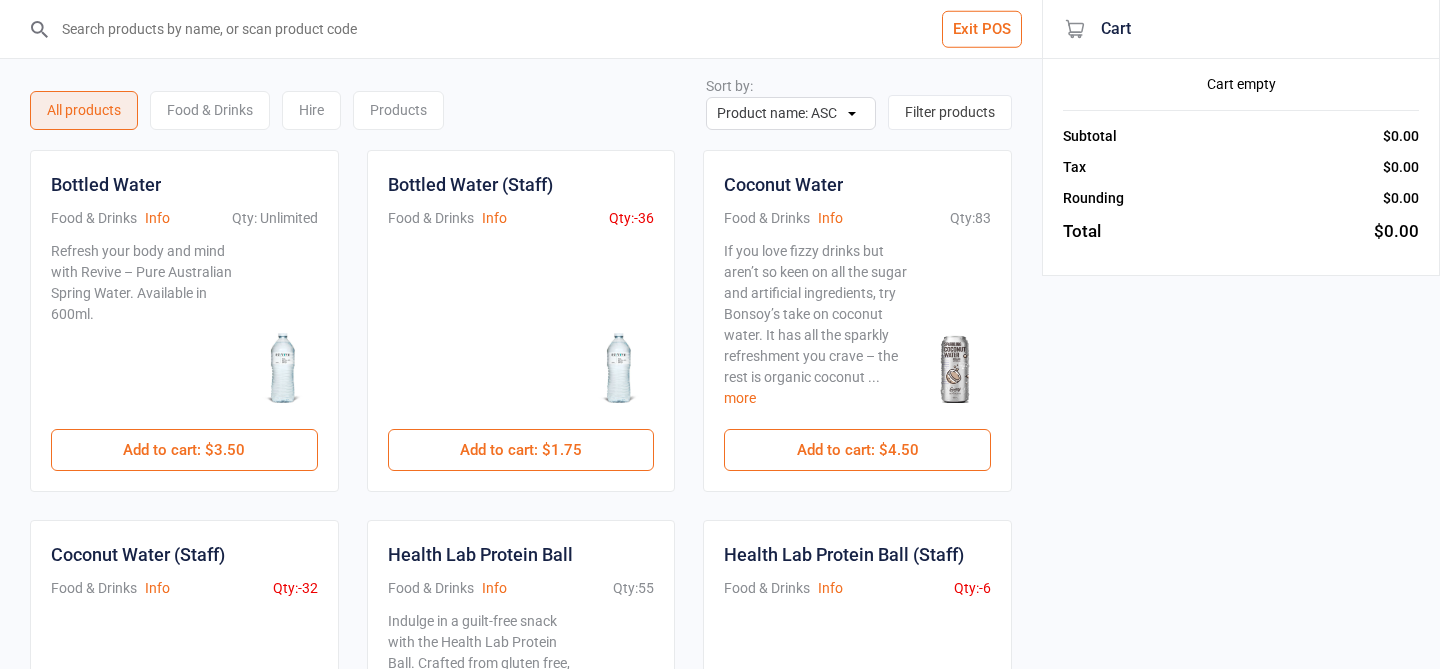 scroll, scrollTop: 0, scrollLeft: 0, axis: both 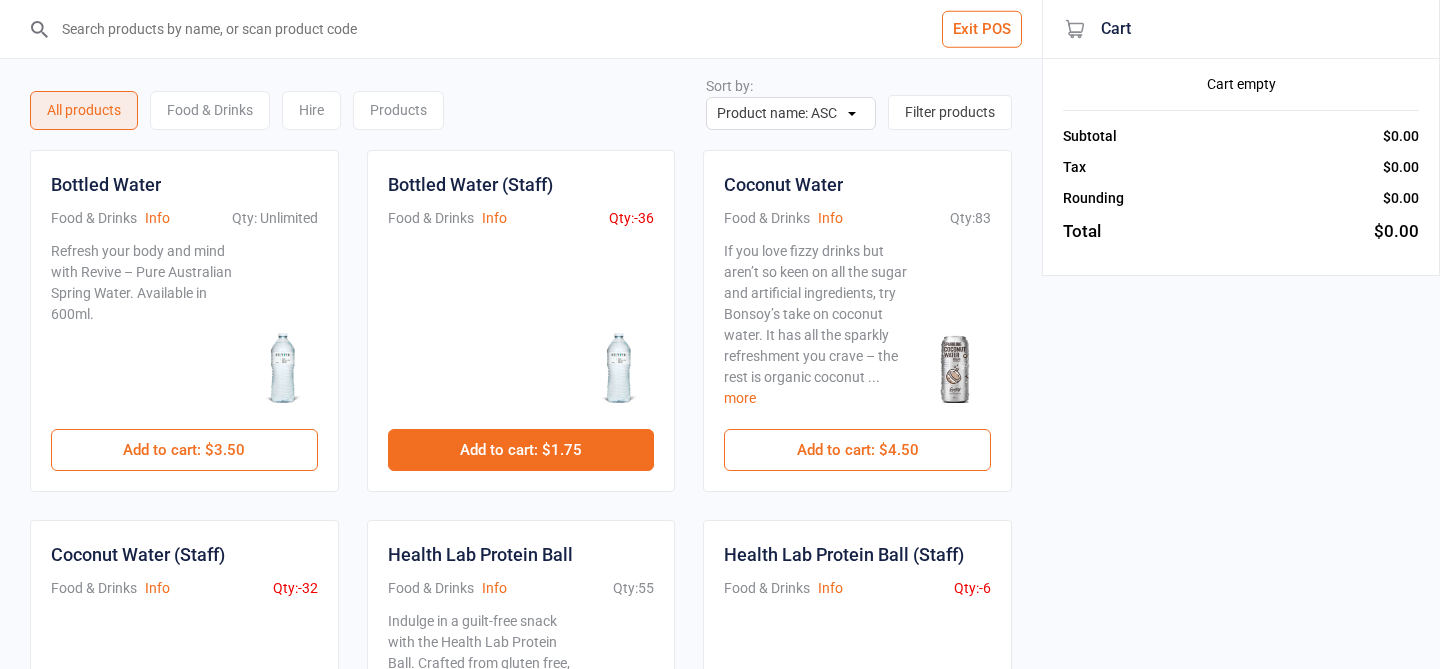 click on "Add to cart :   $1.75" at bounding box center (521, 450) 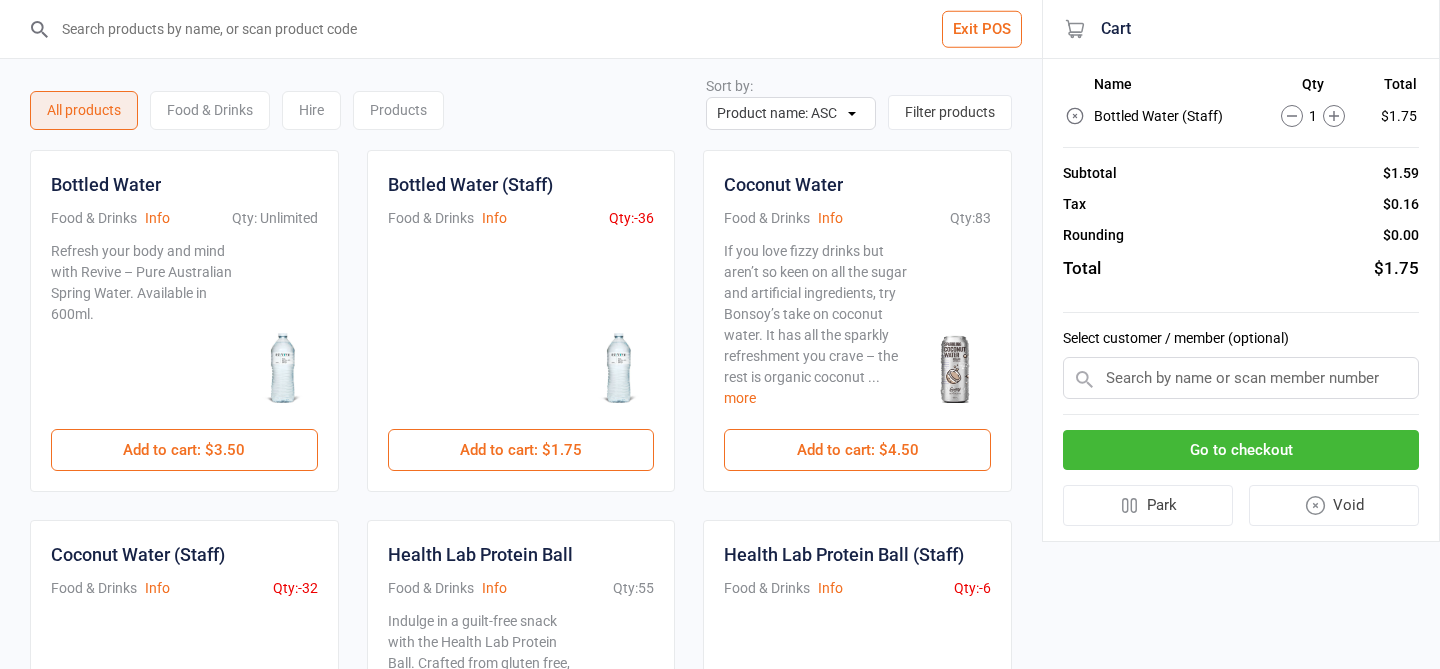 click on "Go to checkout" at bounding box center (1241, 450) 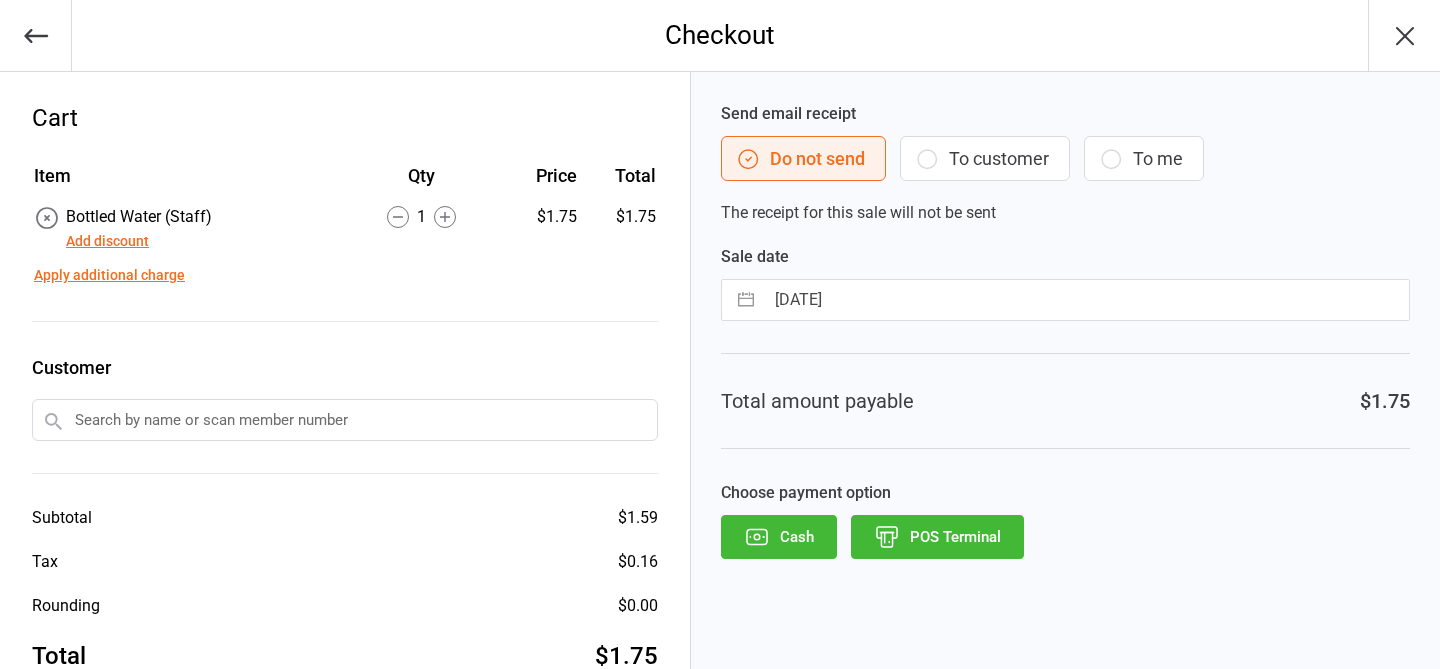 click on "POS Terminal" at bounding box center [937, 537] 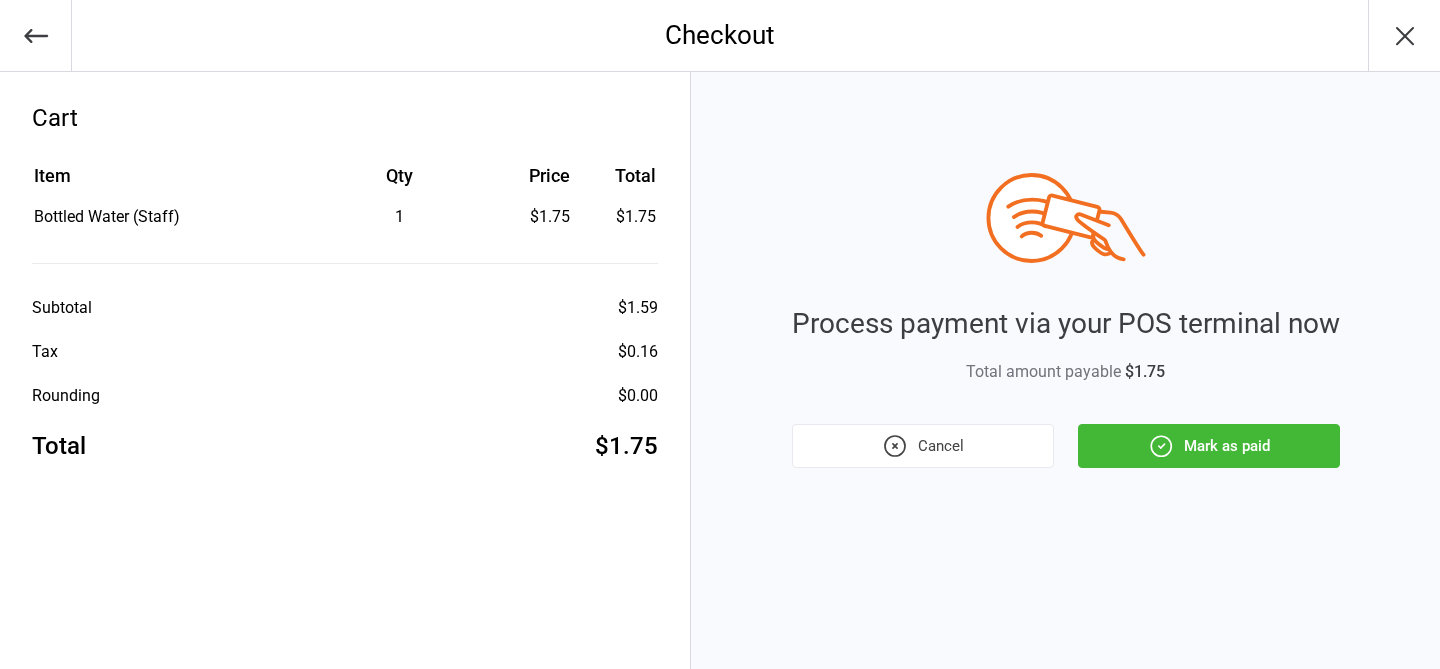 click on "Mark as paid" at bounding box center (1209, 446) 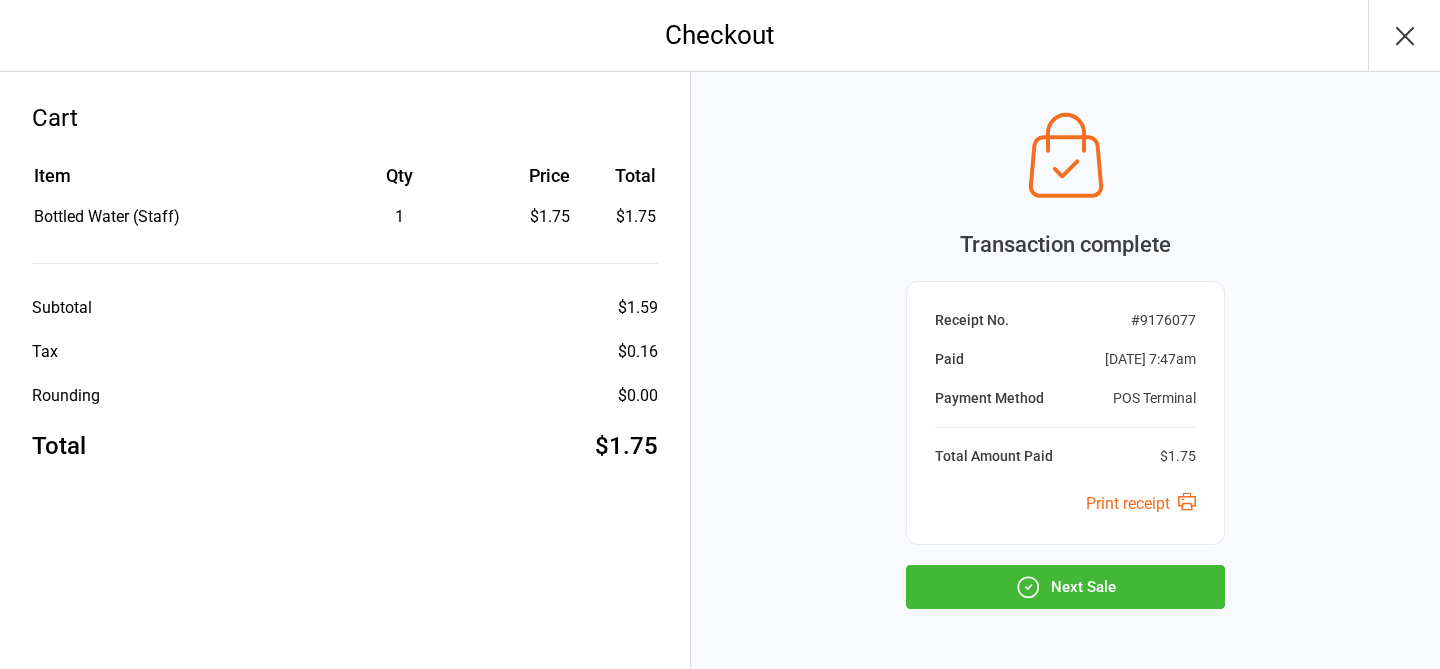 click on "Transaction complete Receipt No. # 9176077 Paid Jul 13, 2025 7:47am Payment Method POS Terminal Total Amount Paid $1.75 Print receipt  Next Sale" at bounding box center (1065, 405) 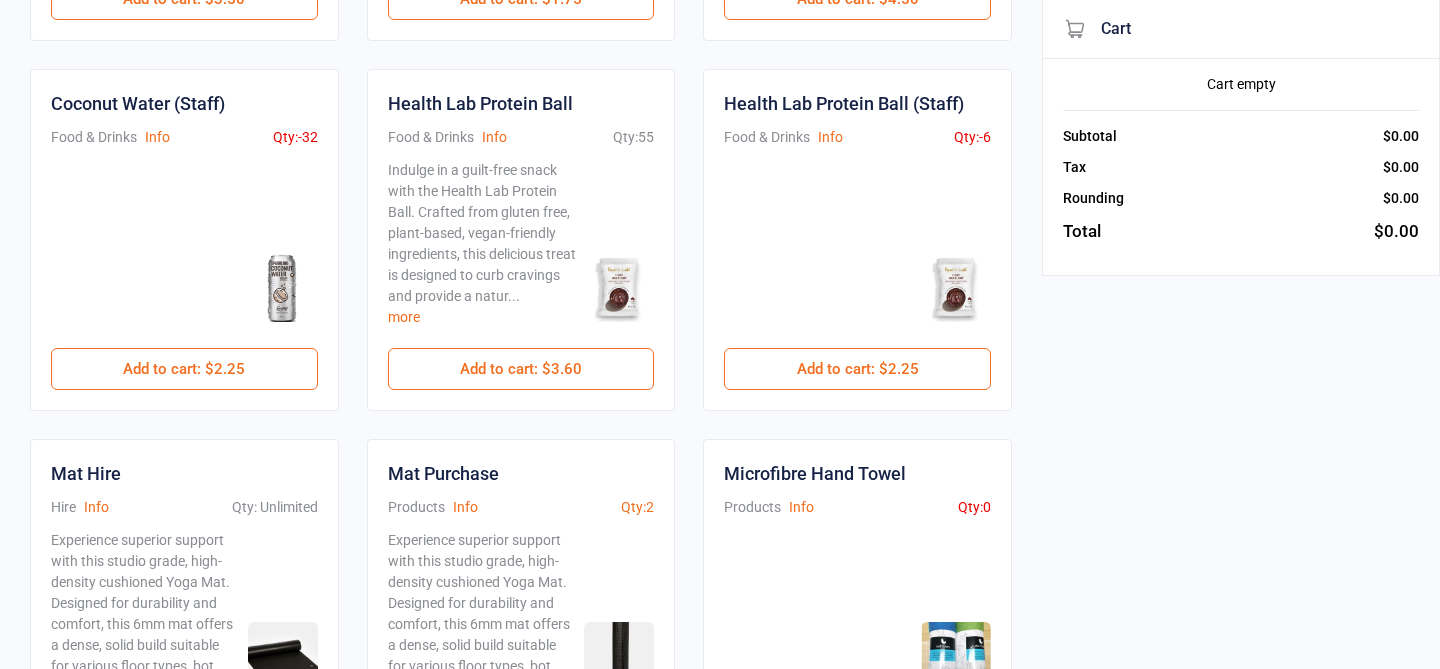 scroll, scrollTop: 453, scrollLeft: 0, axis: vertical 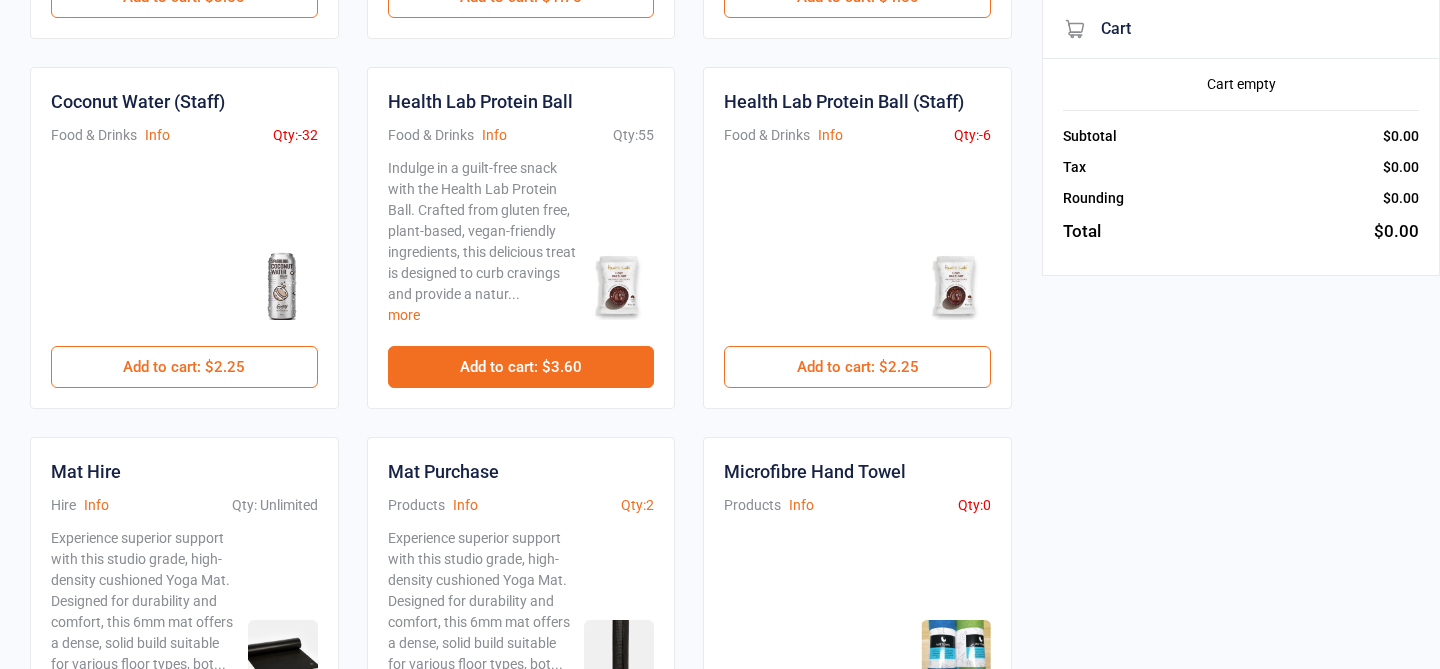 click on "Add to cart :   $3.60" at bounding box center [521, 367] 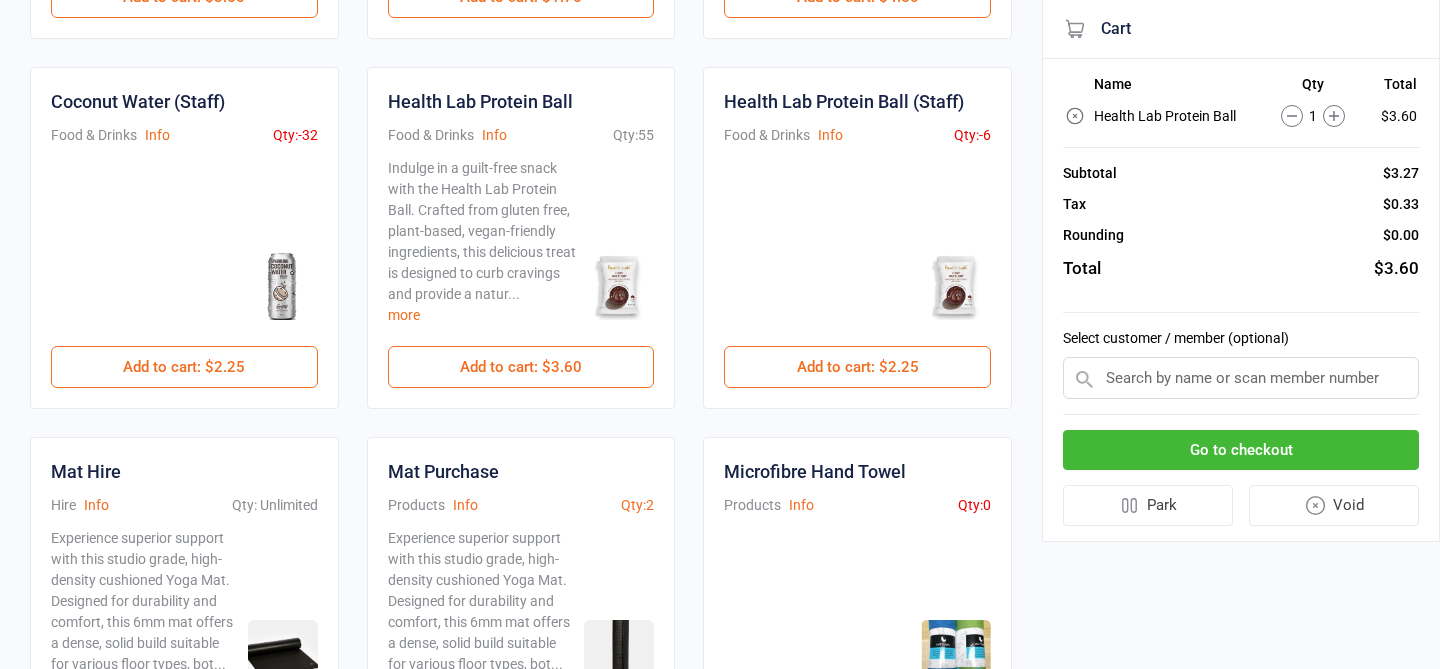 click 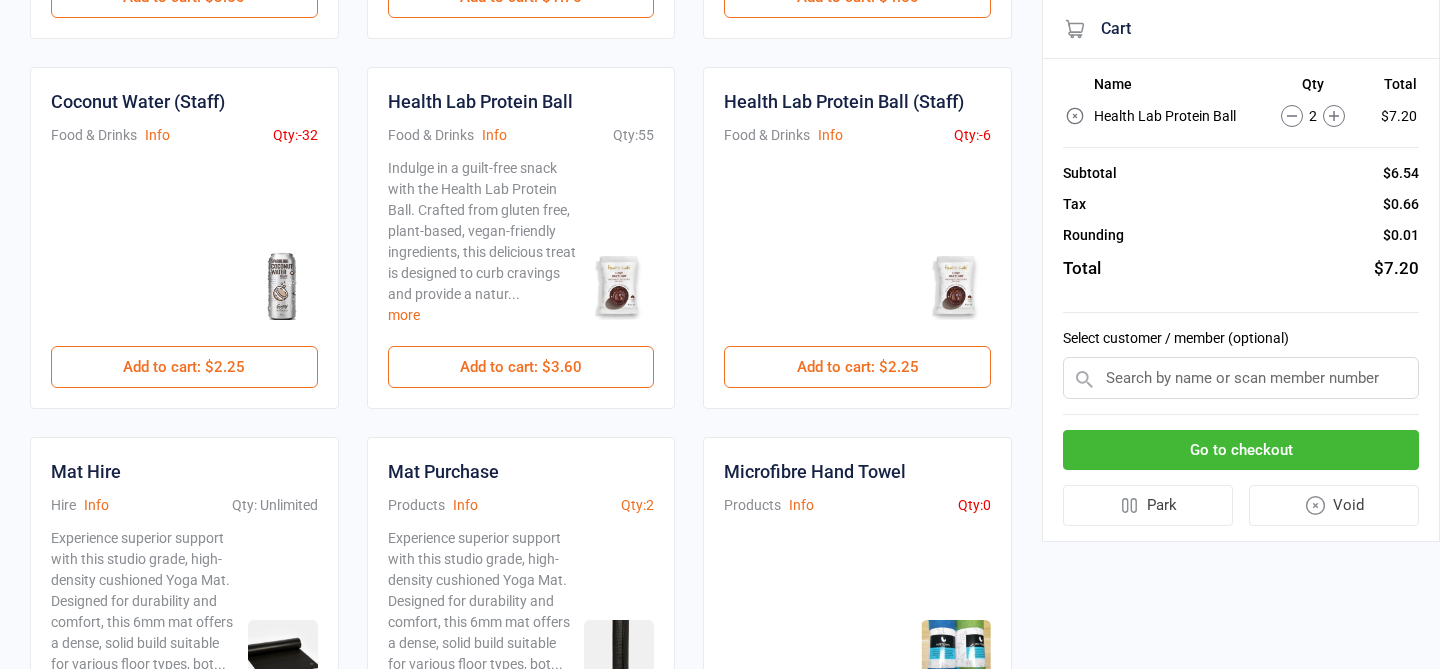 click on "Go to checkout" at bounding box center [1241, 450] 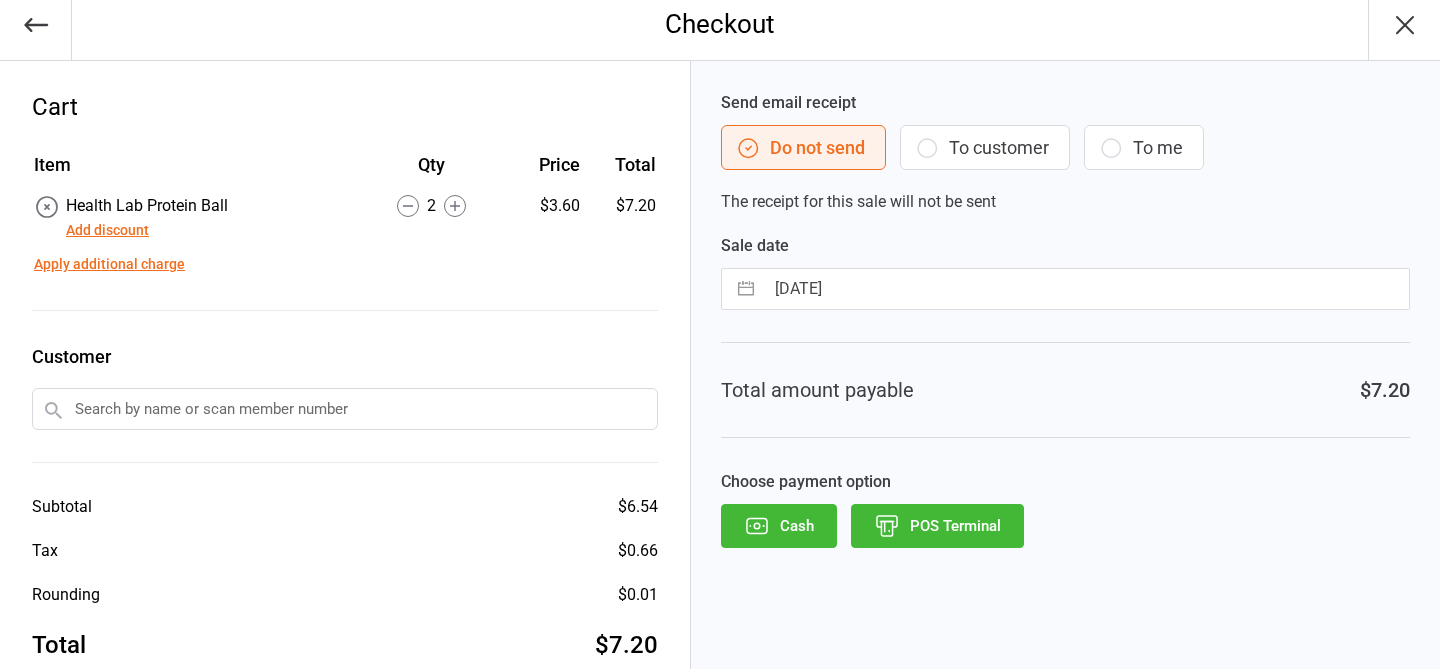 scroll, scrollTop: 52, scrollLeft: 0, axis: vertical 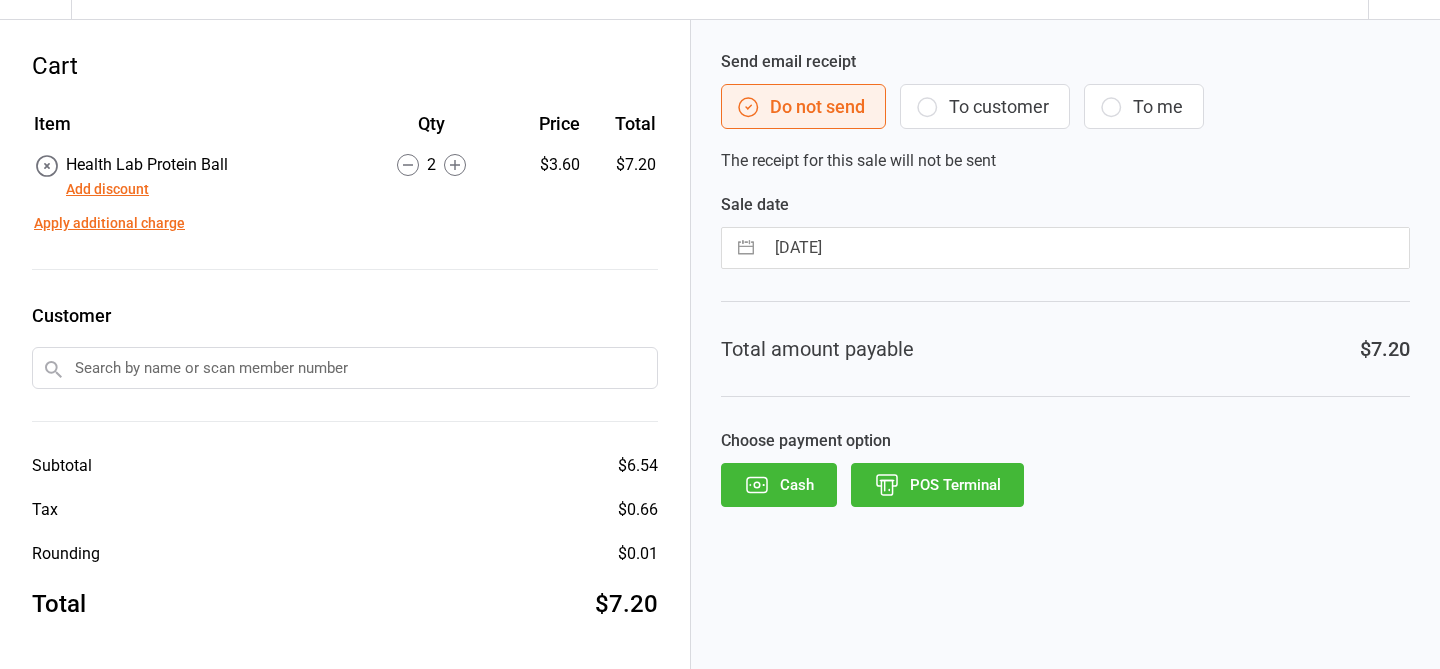 click on "POS Terminal" at bounding box center (937, 485) 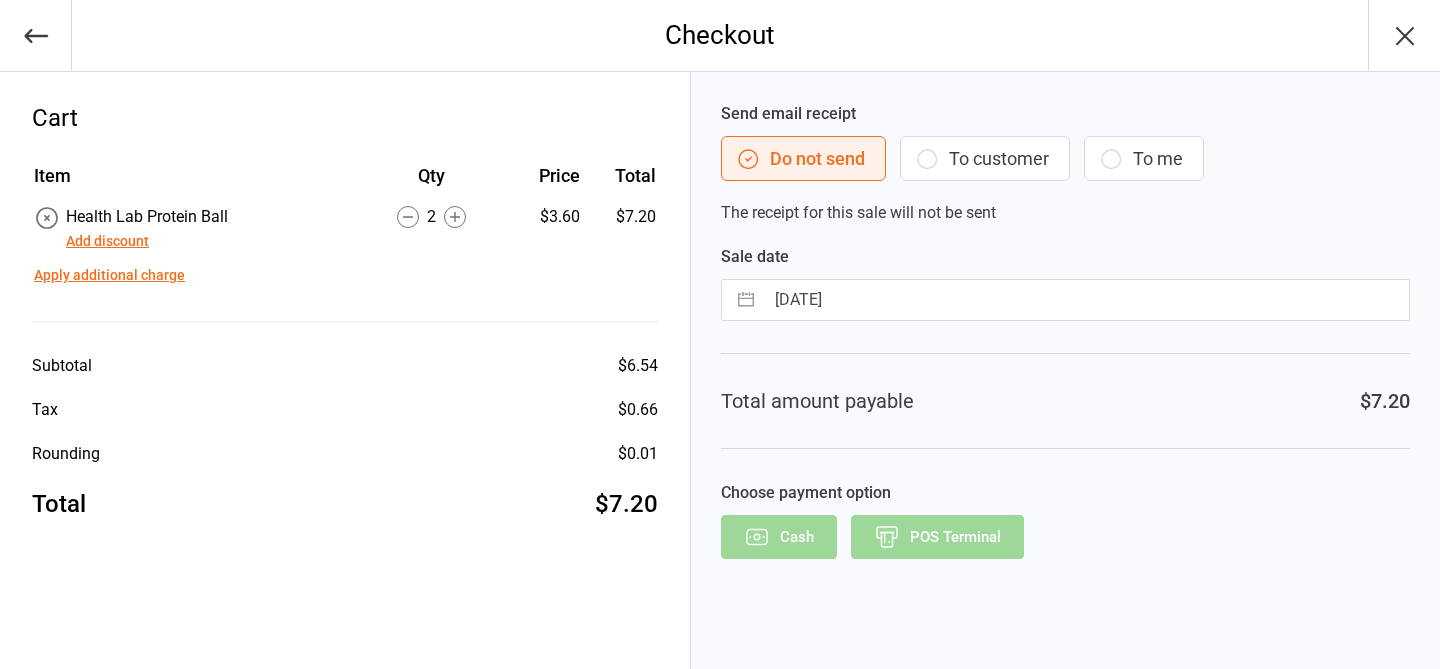 scroll, scrollTop: 0, scrollLeft: 0, axis: both 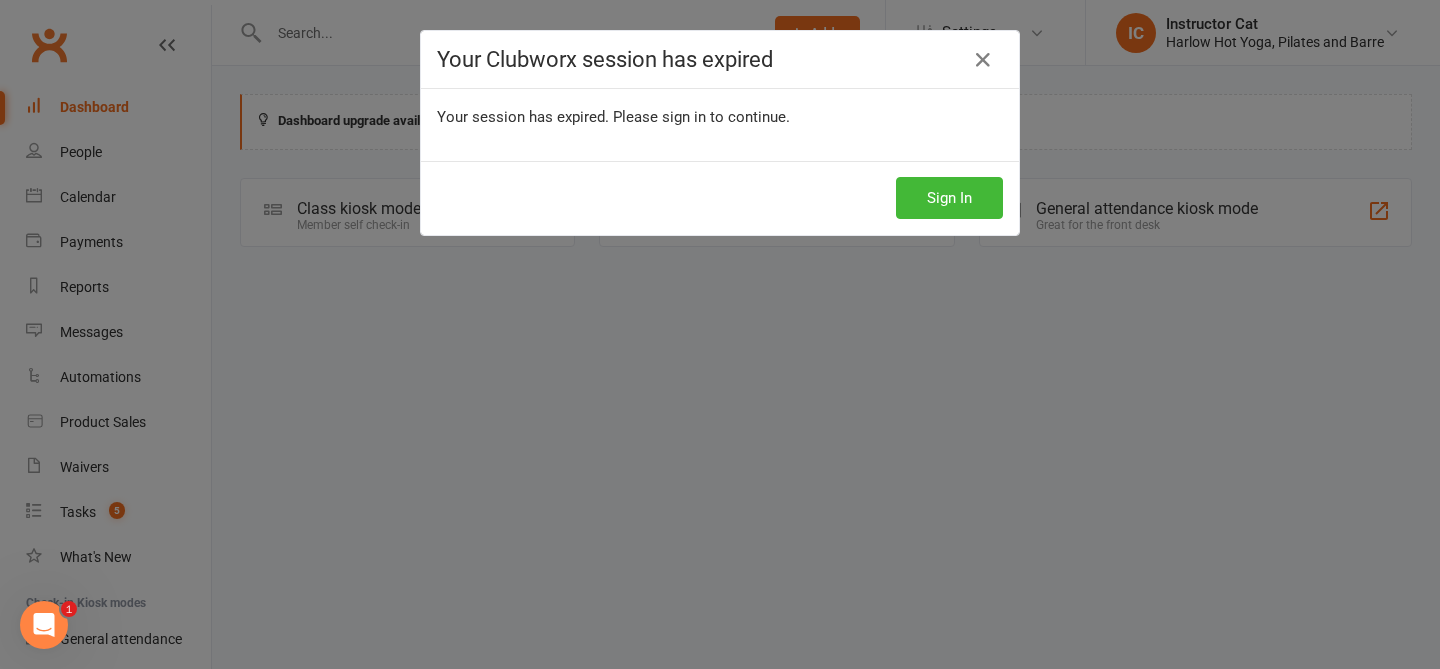 drag, startPoint x: 981, startPoint y: 71, endPoint x: 881, endPoint y: 17, distance: 113.64858 